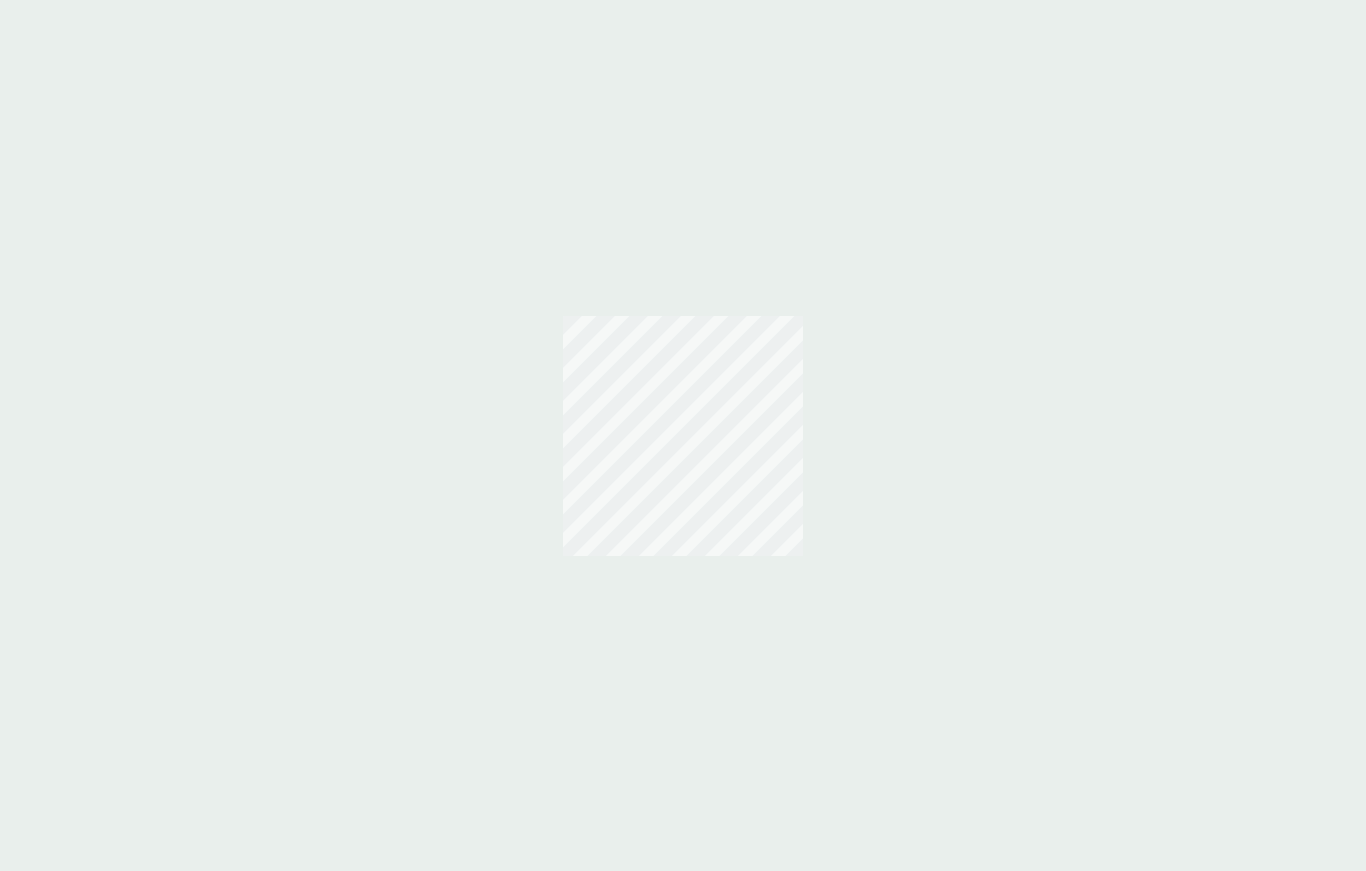 scroll, scrollTop: 0, scrollLeft: 0, axis: both 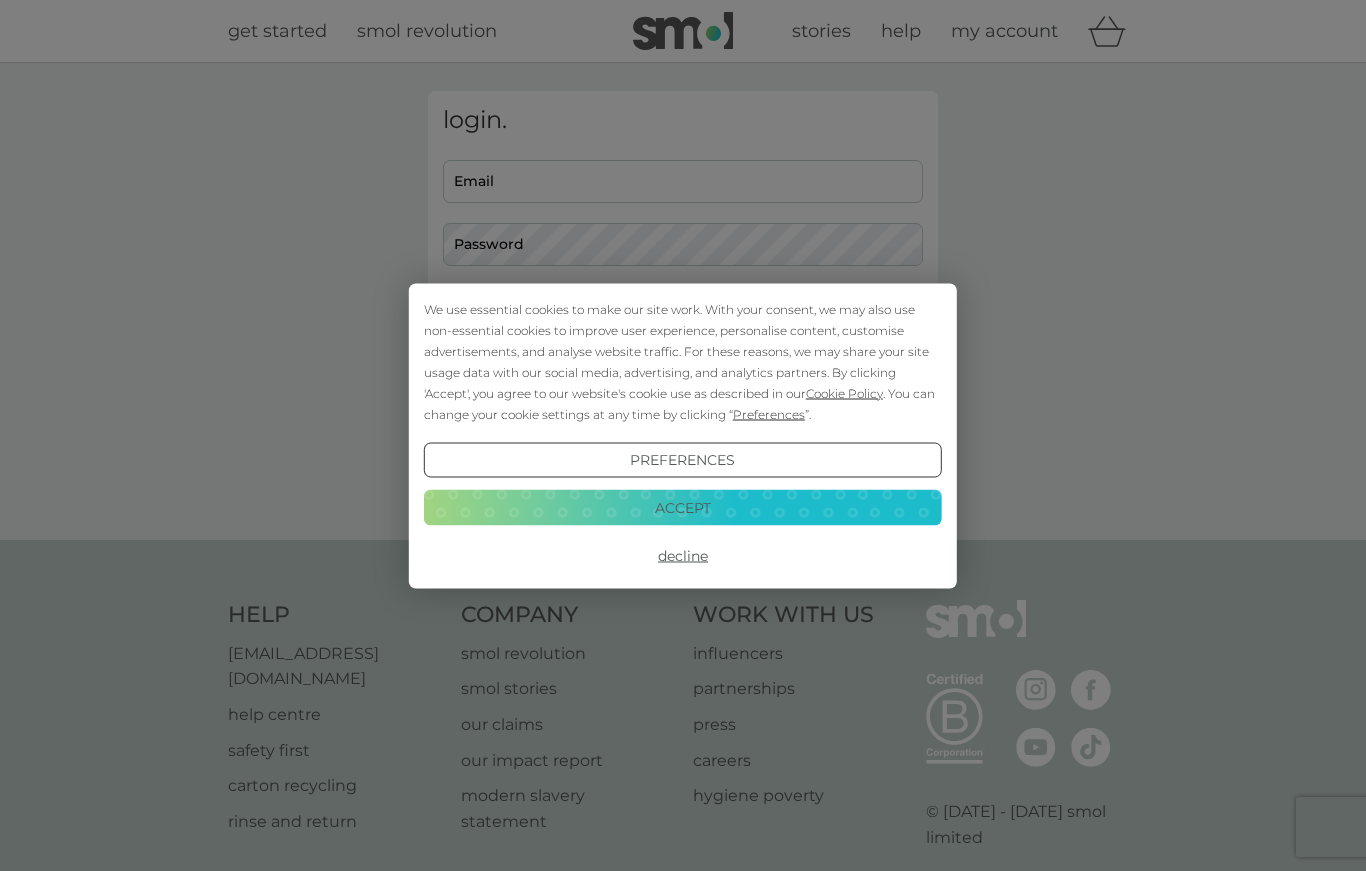 click on "Preferences" at bounding box center [683, 460] 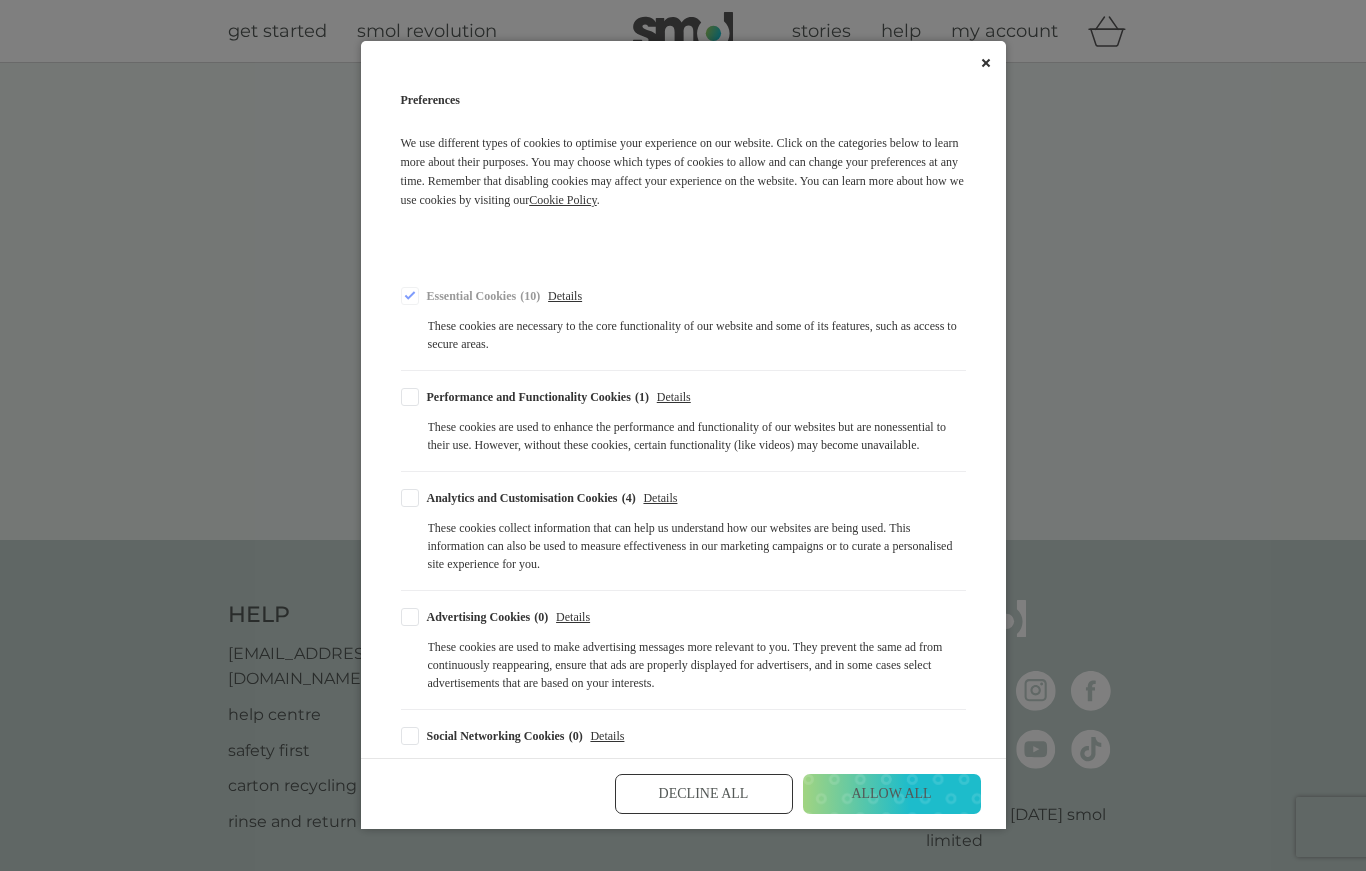 click on "Allow All" at bounding box center [892, 794] 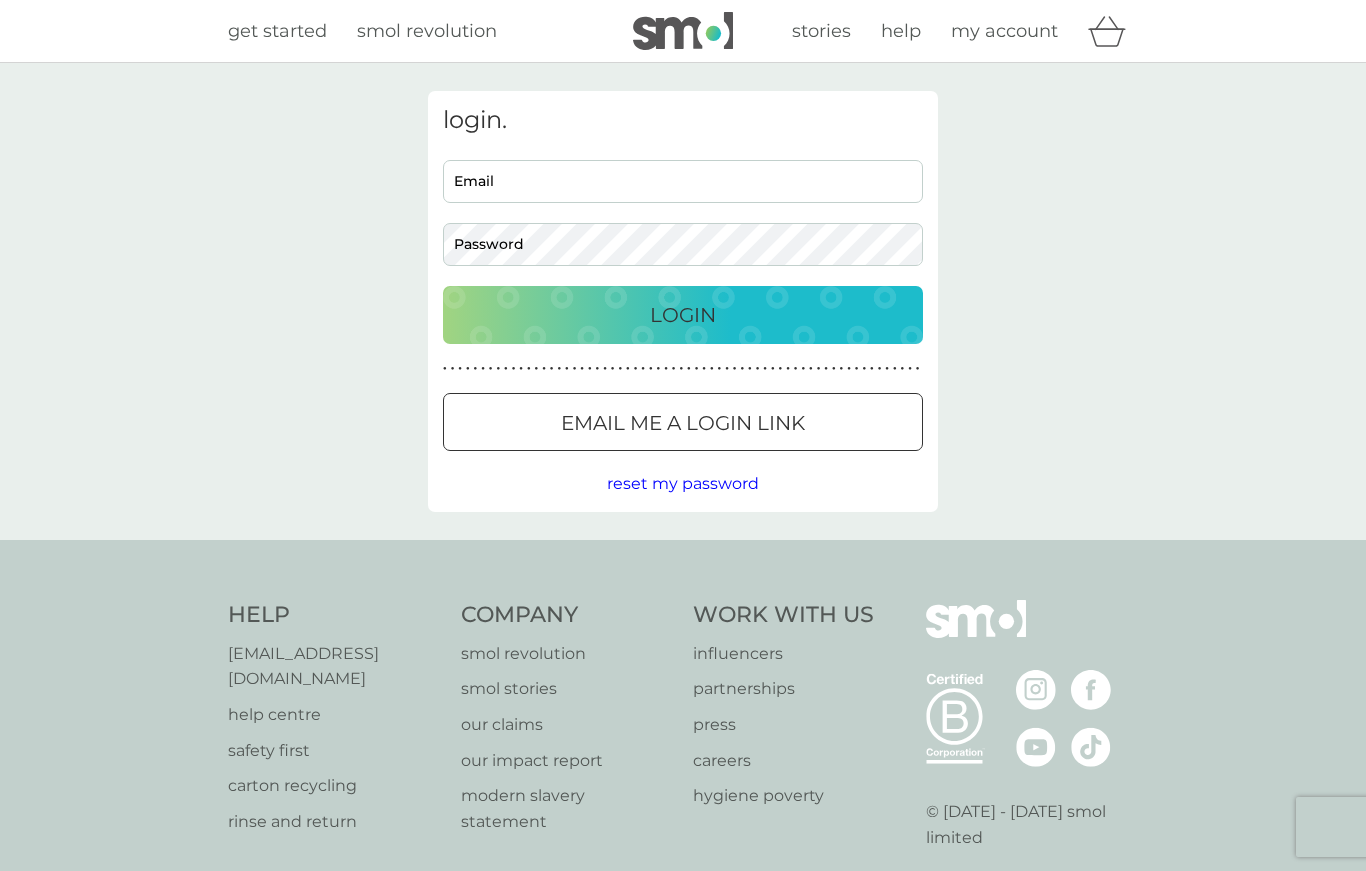 click on "Email" at bounding box center [683, 181] 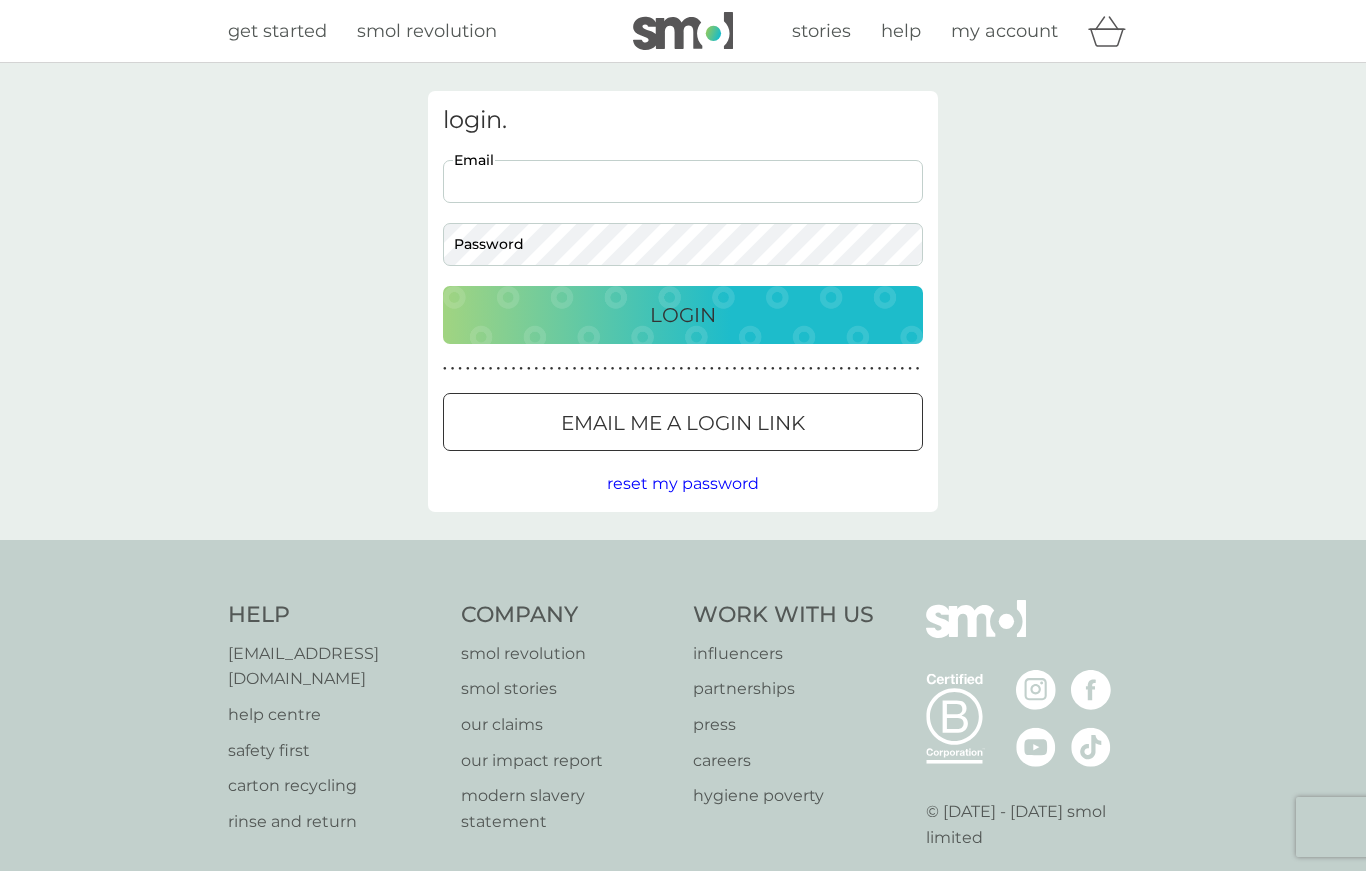 type on "lmhobhouse@gmail.com" 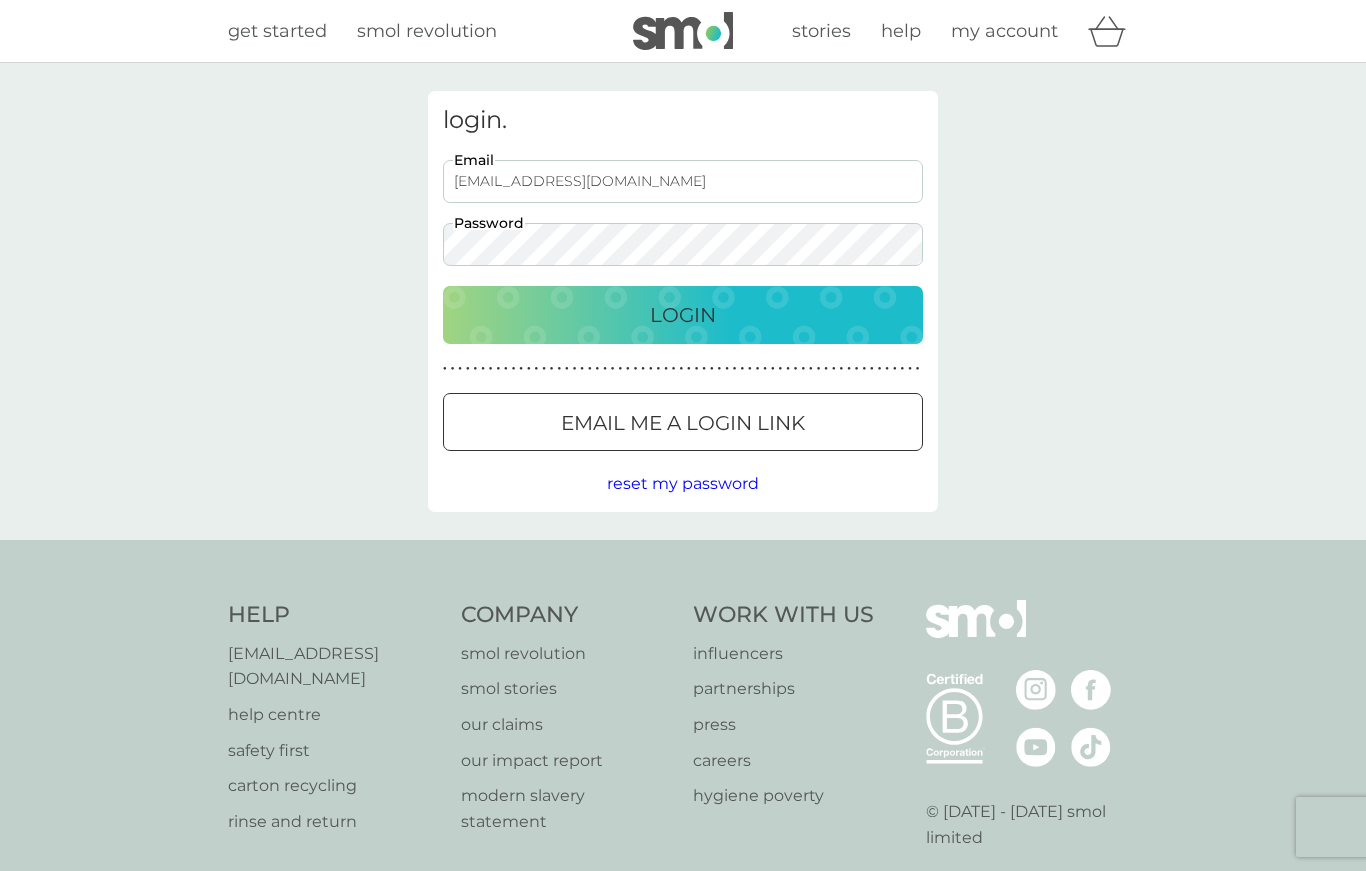 click on "Login" at bounding box center [683, 315] 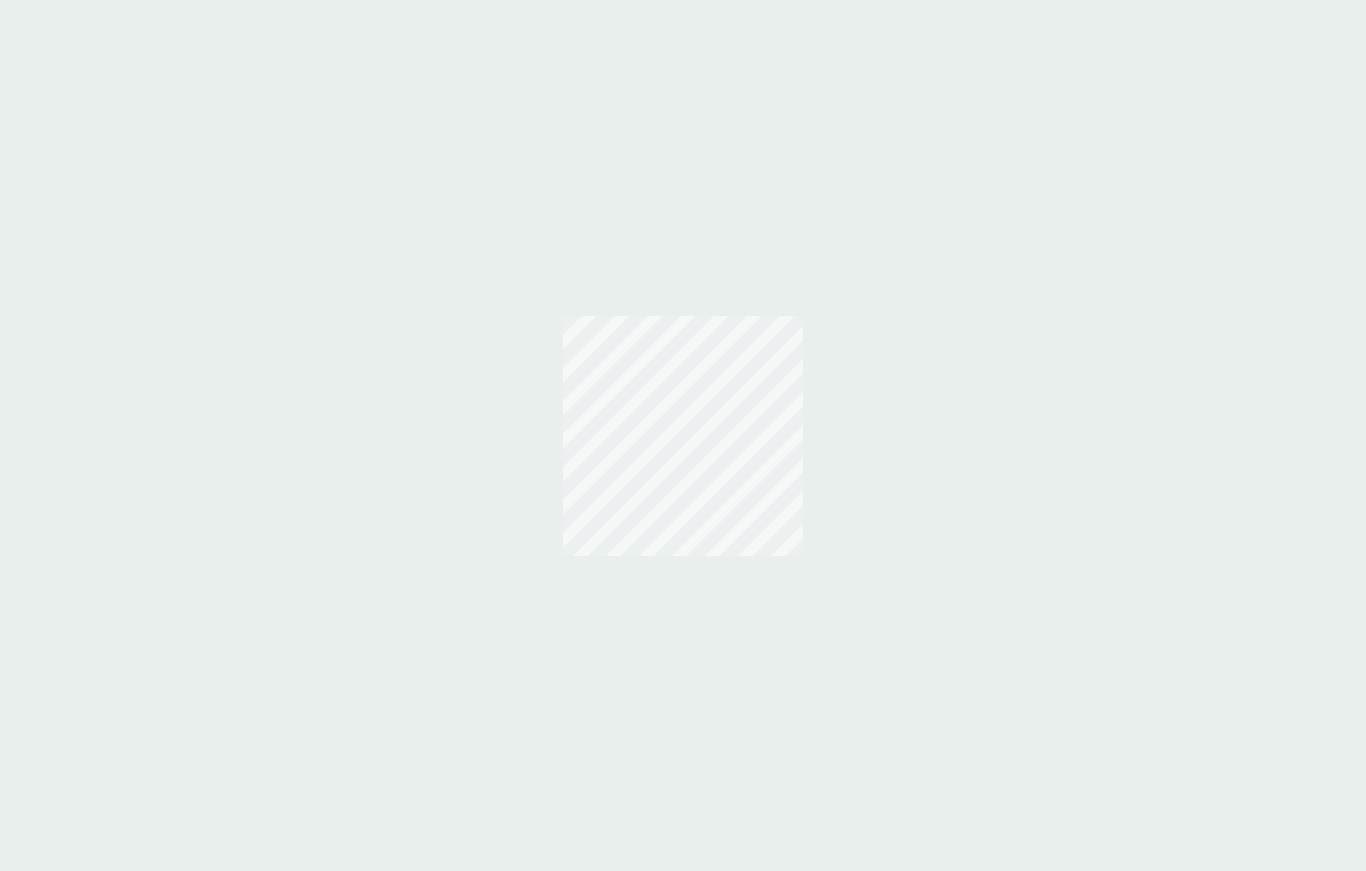 scroll, scrollTop: 0, scrollLeft: 0, axis: both 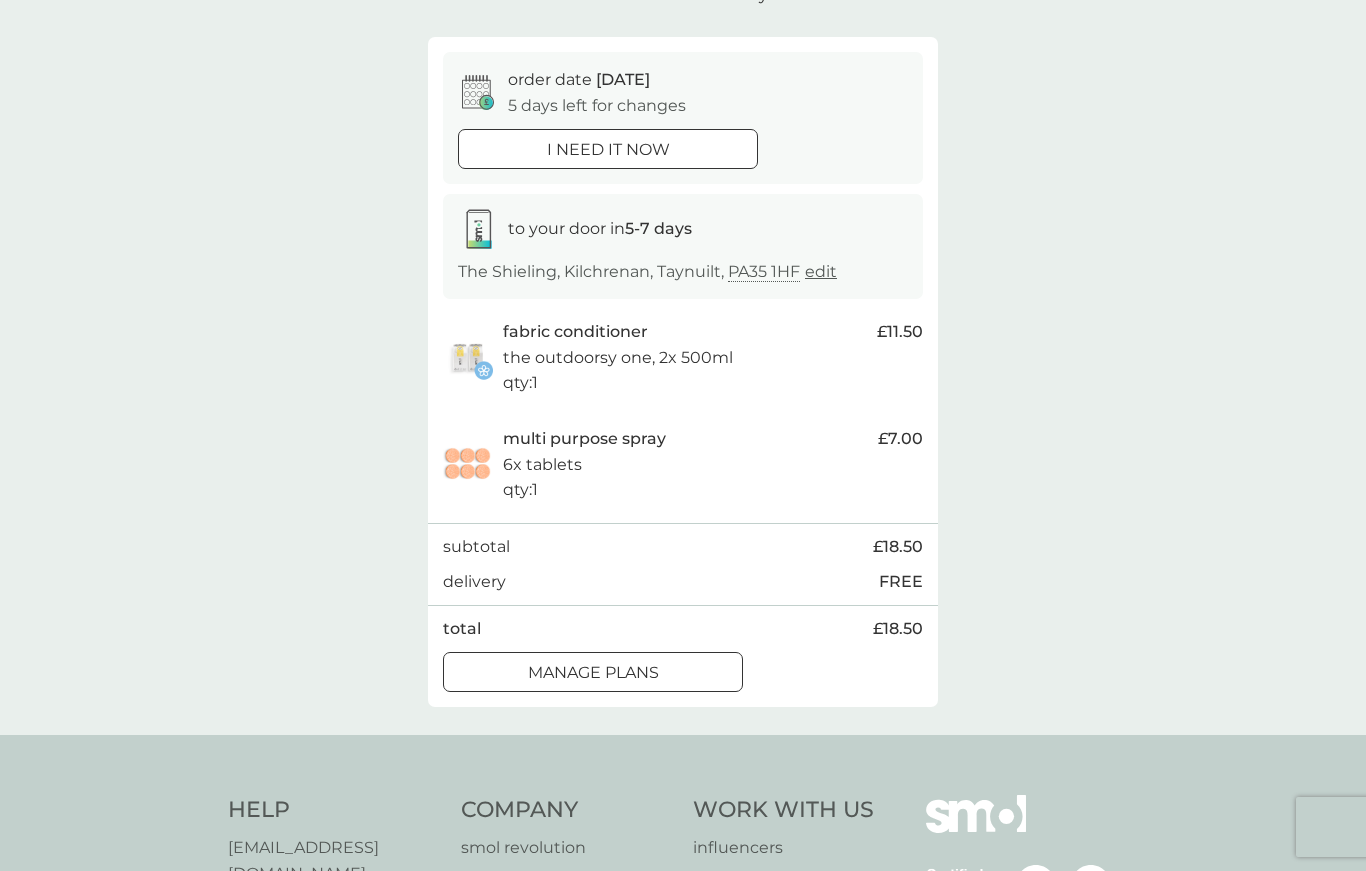 click on "order date   [DATE] 5 days left for changes i need it now to your door in  5-7 days The Shieling, Kilchrenan, Taynuilt,   PA35 1HF edit fabric conditioner the outdoorsy one, 2x 500ml qty :  1 £11.50 multi purpose spray 6x tablets qty :  1 £7.00 subtotal £18.50 delivery FREE total £18.50 manage plans" at bounding box center [683, 371] 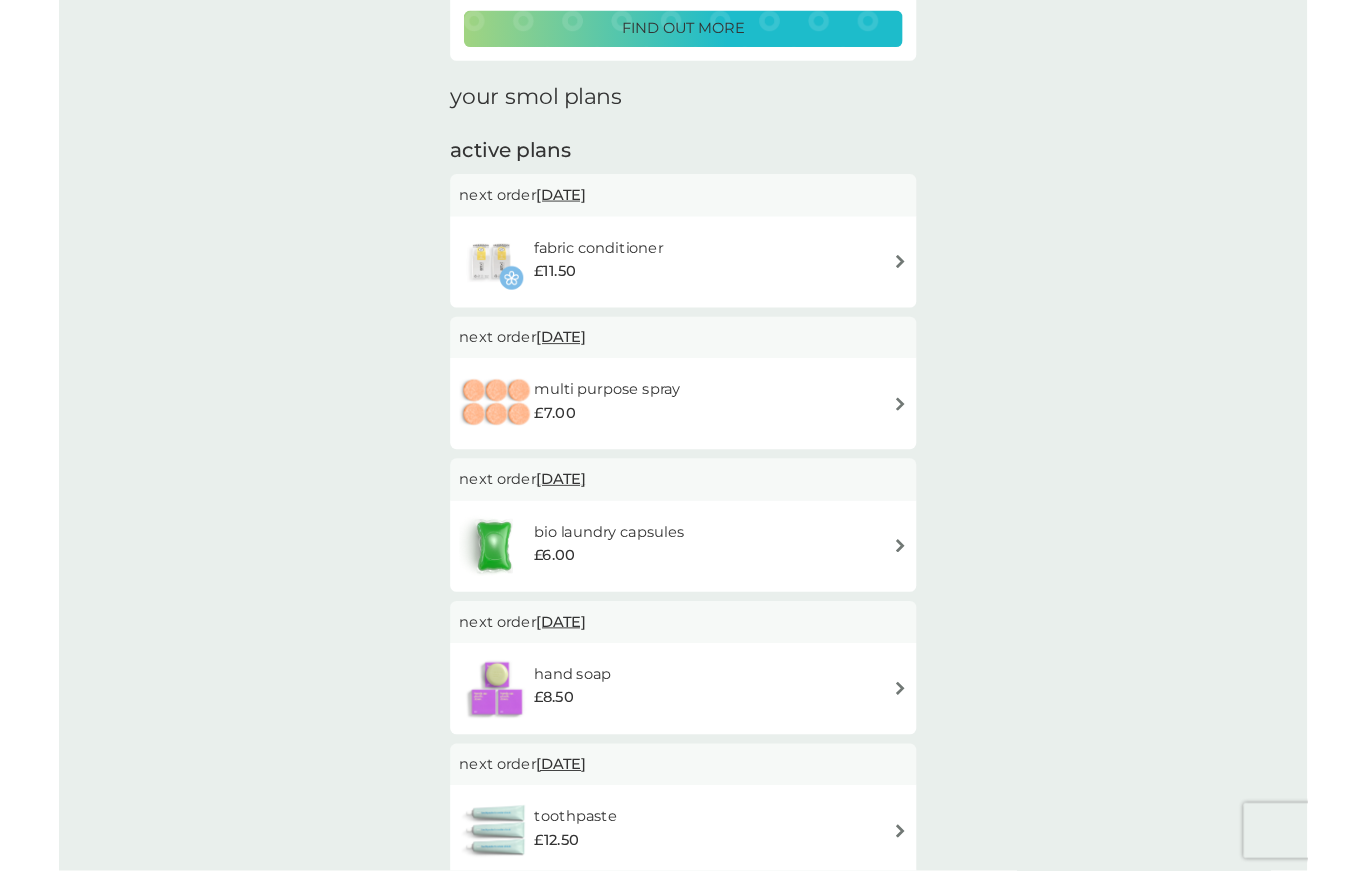 scroll, scrollTop: 309, scrollLeft: 0, axis: vertical 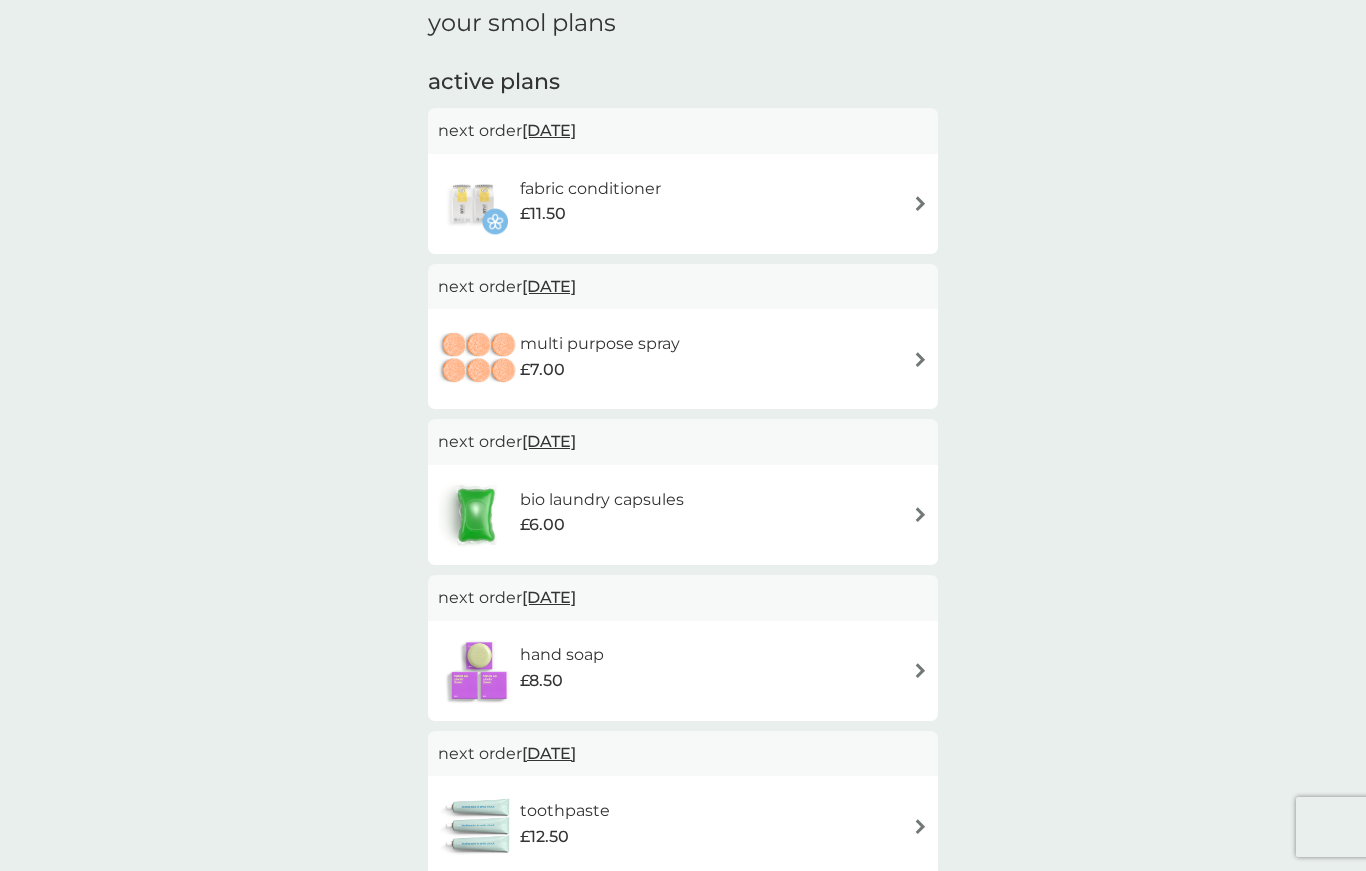 click on "fabric conditioner £11.50" at bounding box center (683, 204) 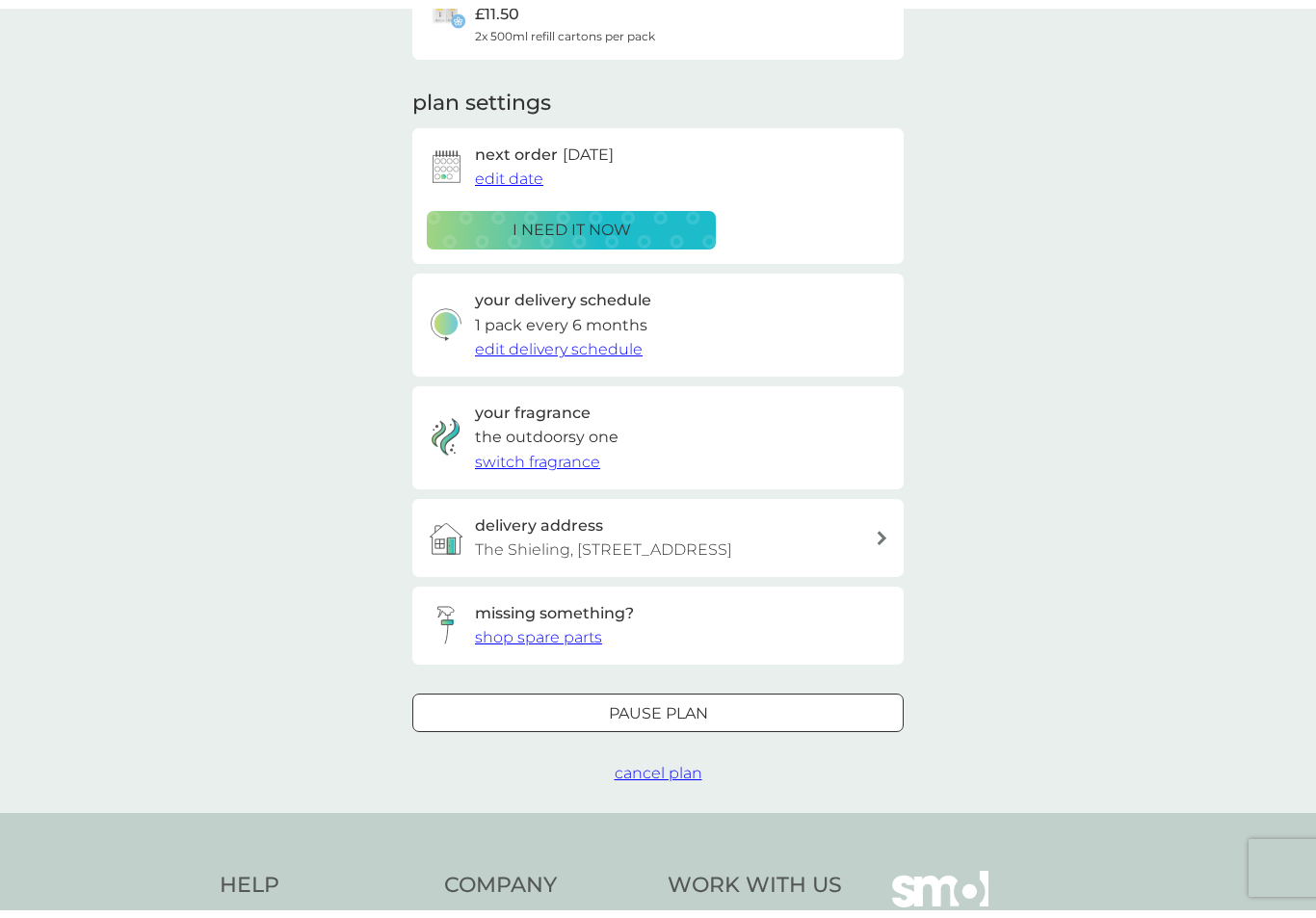 scroll, scrollTop: 195, scrollLeft: 0, axis: vertical 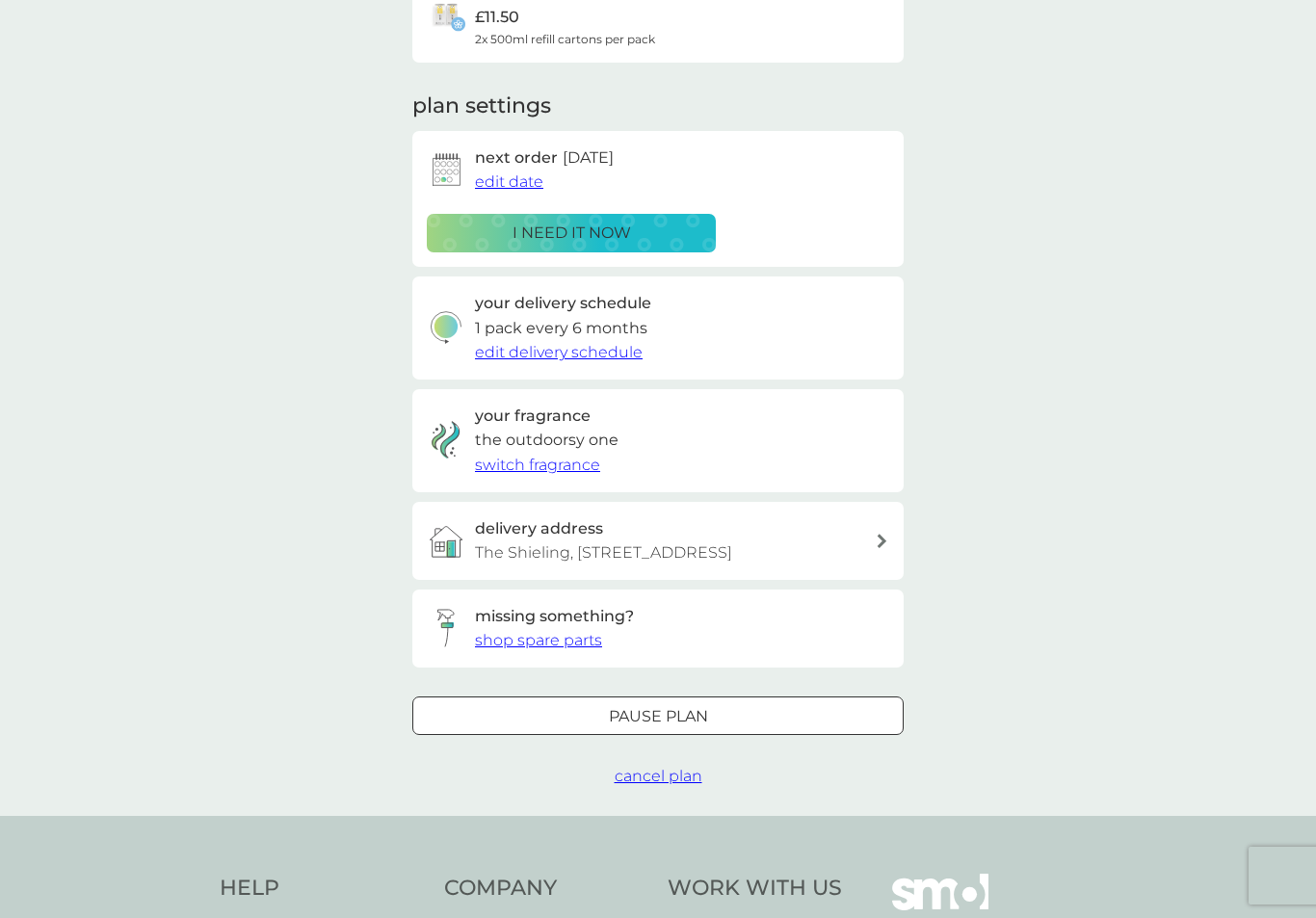 click on "Pause plan" at bounding box center [658, 717] 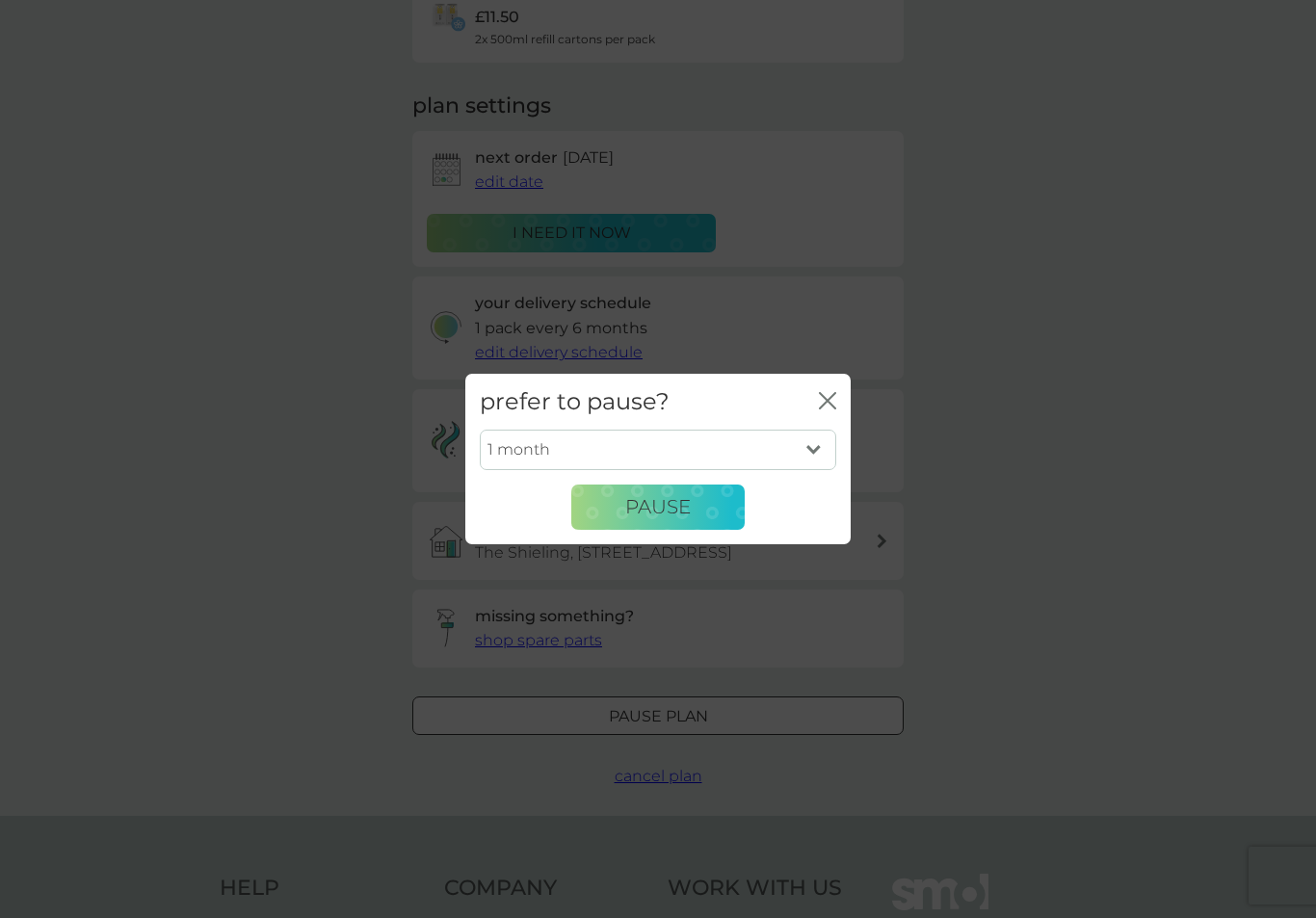 click on "1 month 2 months 3 months 4 months 5 months 6 months" at bounding box center [658, 450] 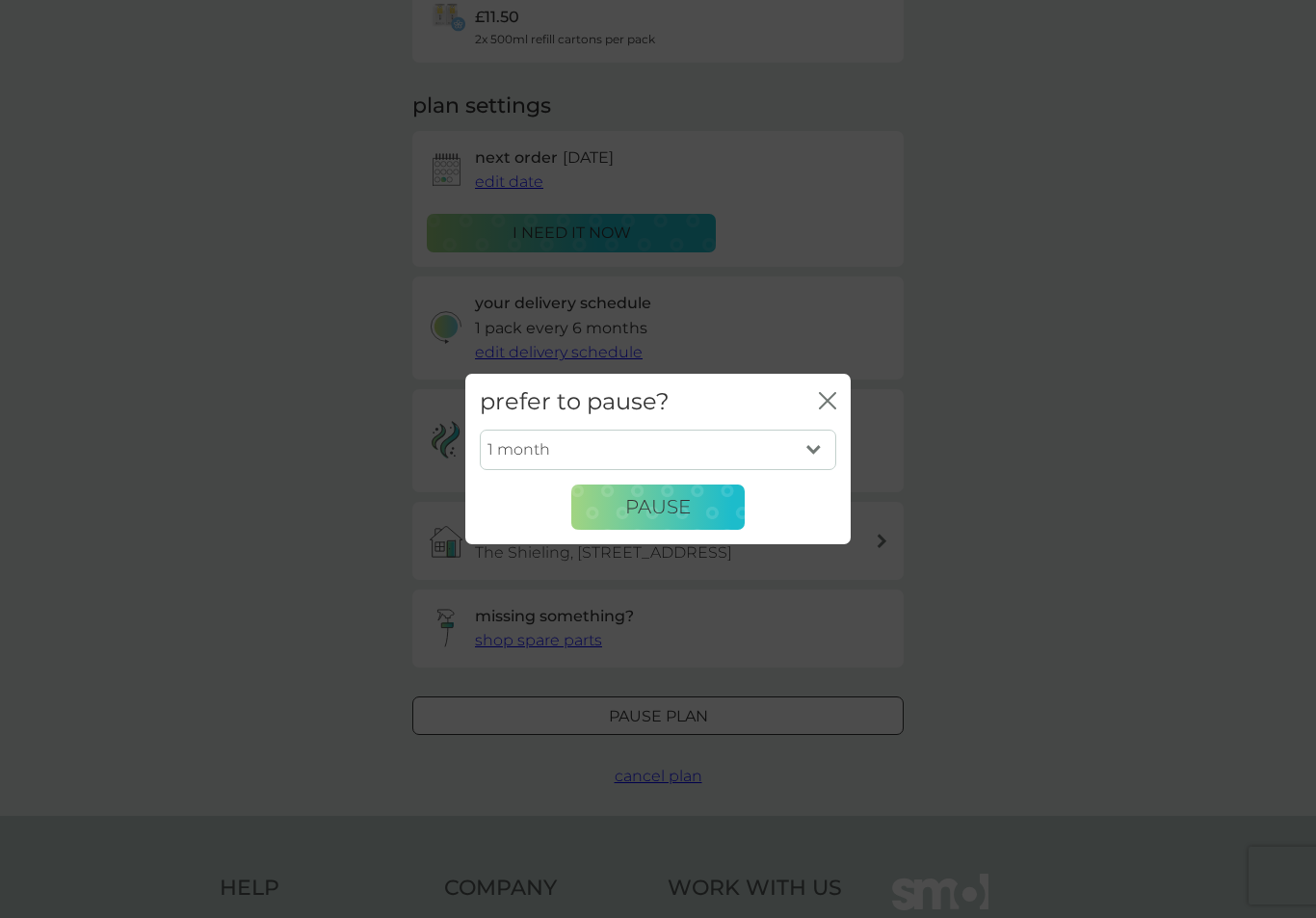 select on "6" 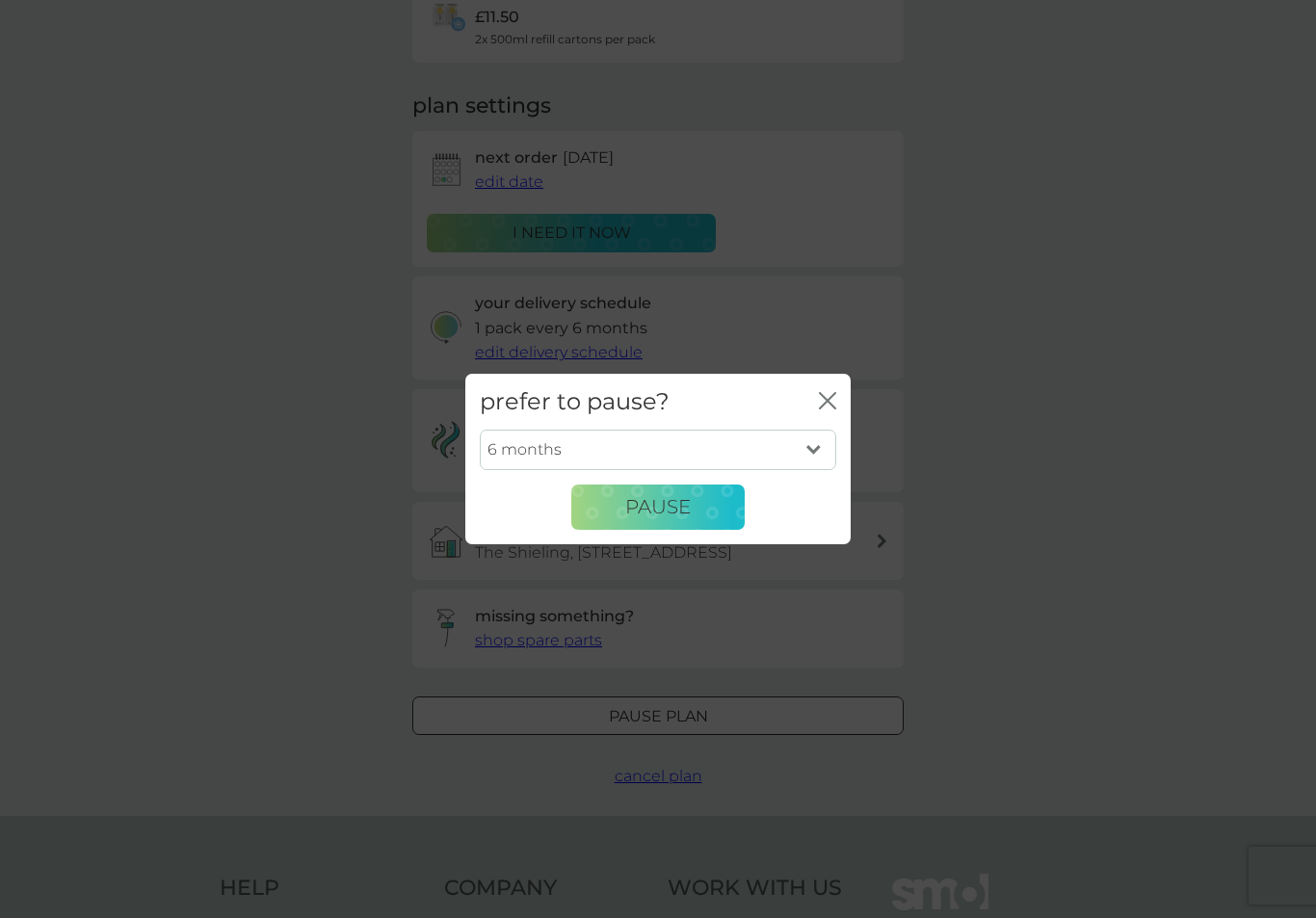 click on "Pause" at bounding box center (658, 507) 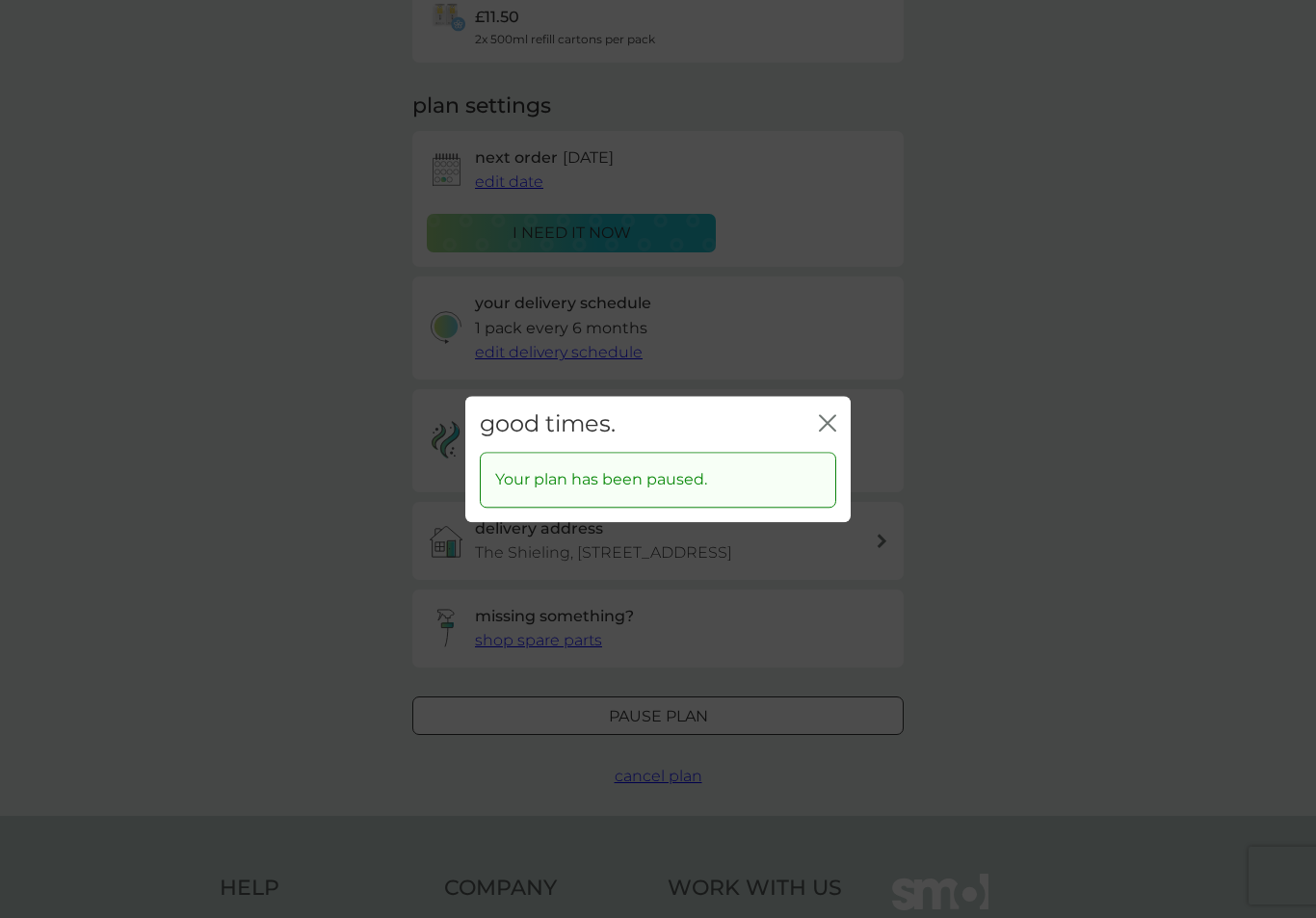 click on "good times. close" at bounding box center [658, 424] 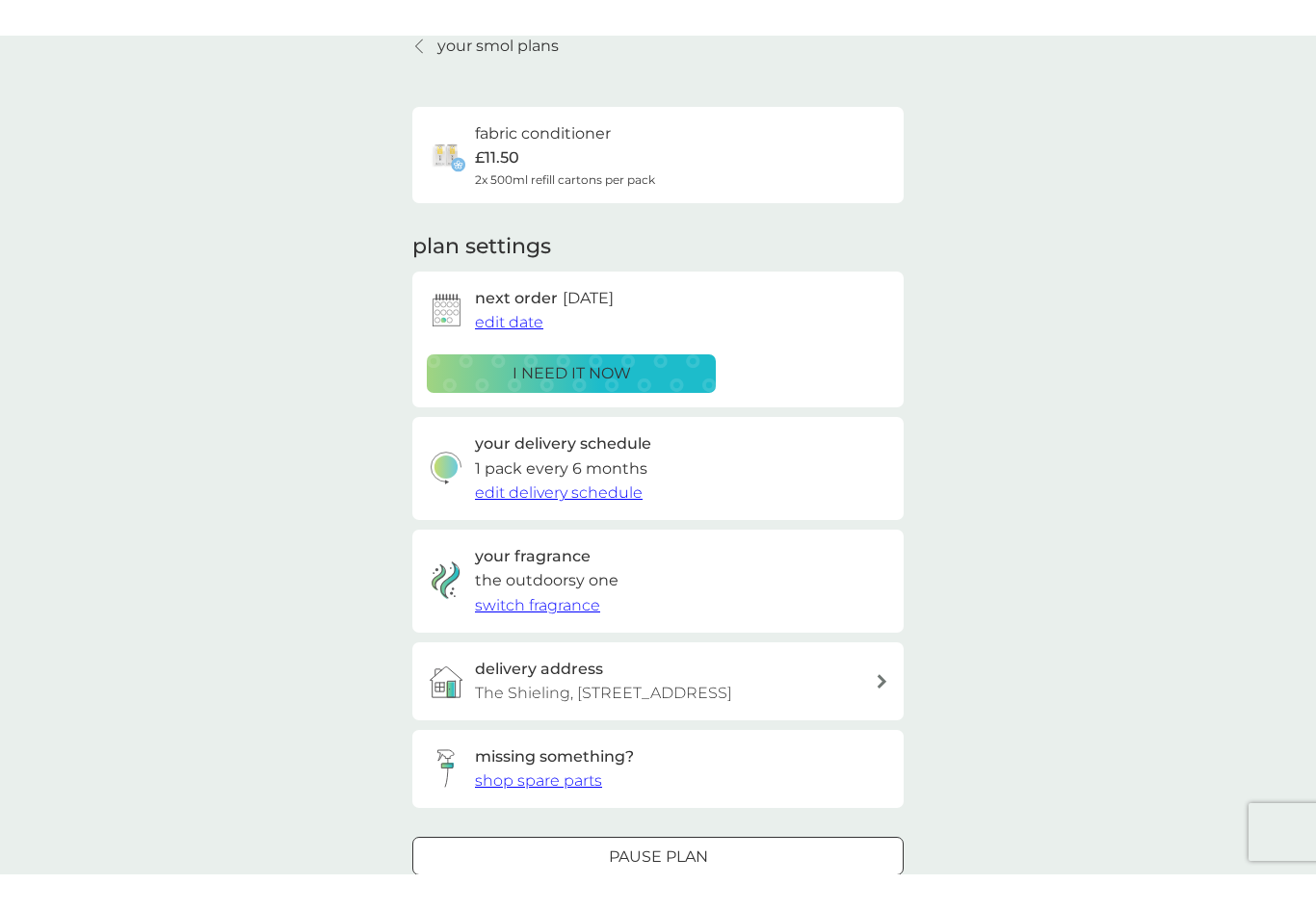 scroll, scrollTop: 0, scrollLeft: 0, axis: both 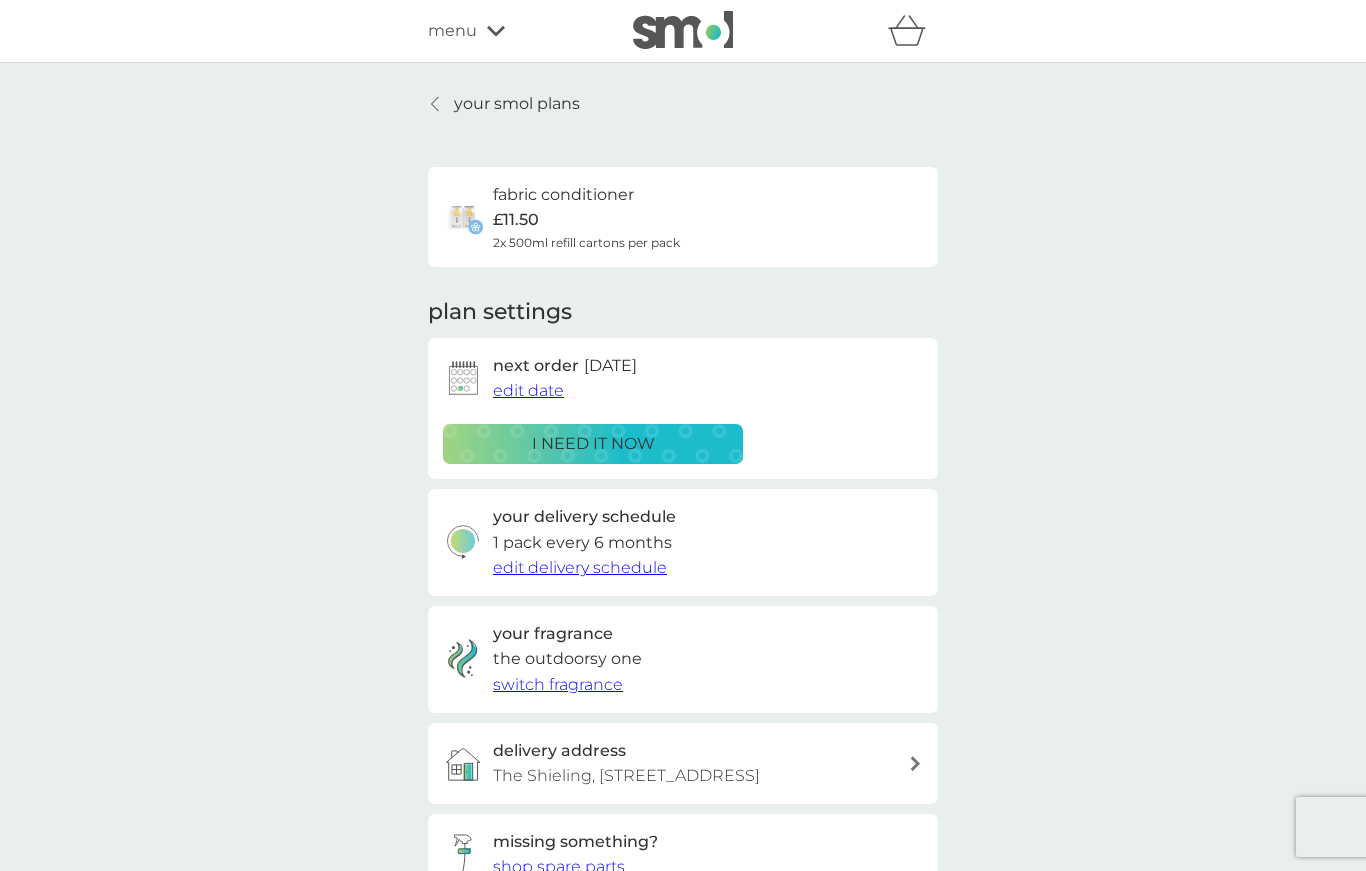 click on "your smol plans" at bounding box center (517, 104) 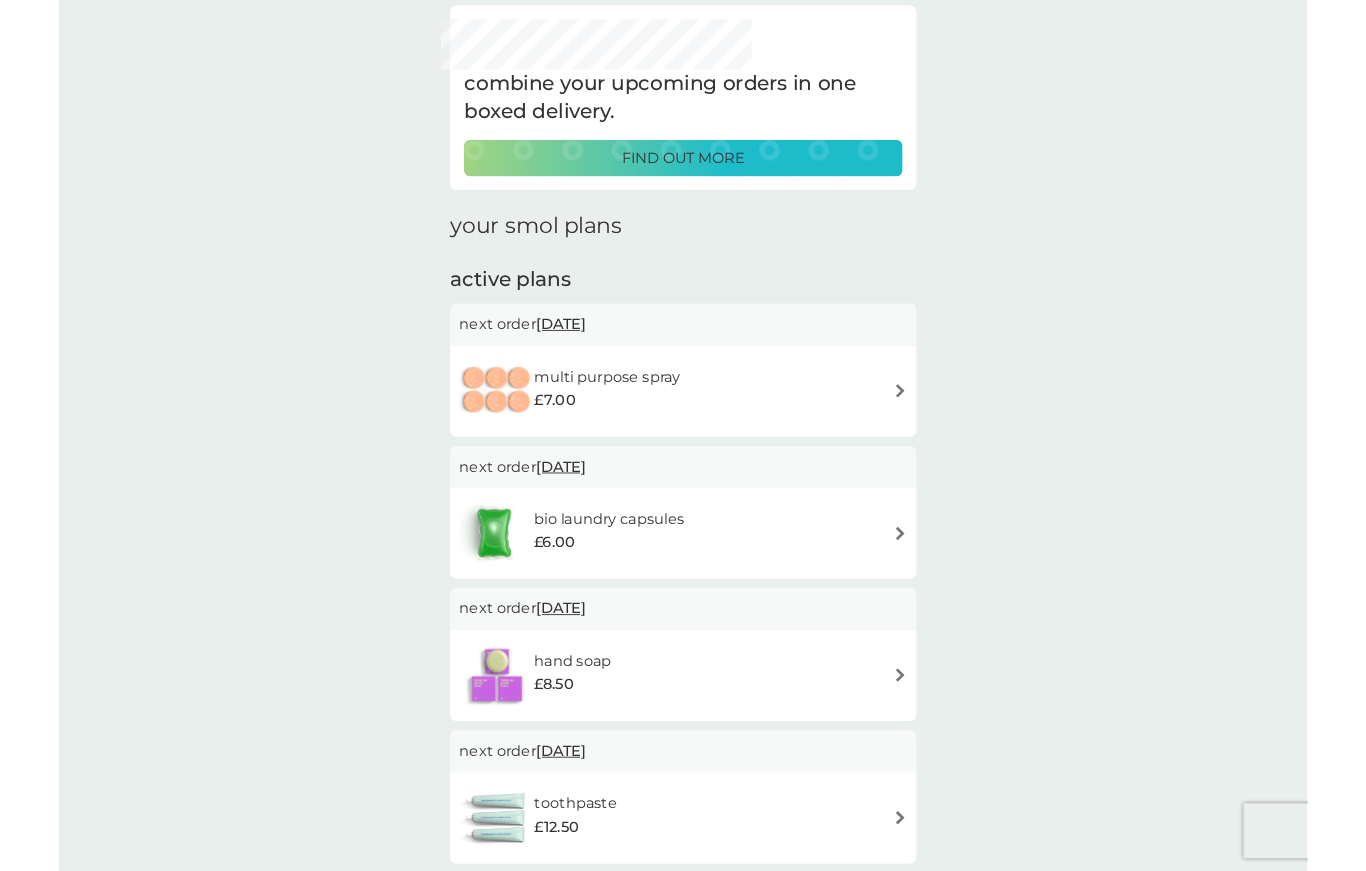 scroll, scrollTop: 167, scrollLeft: 0, axis: vertical 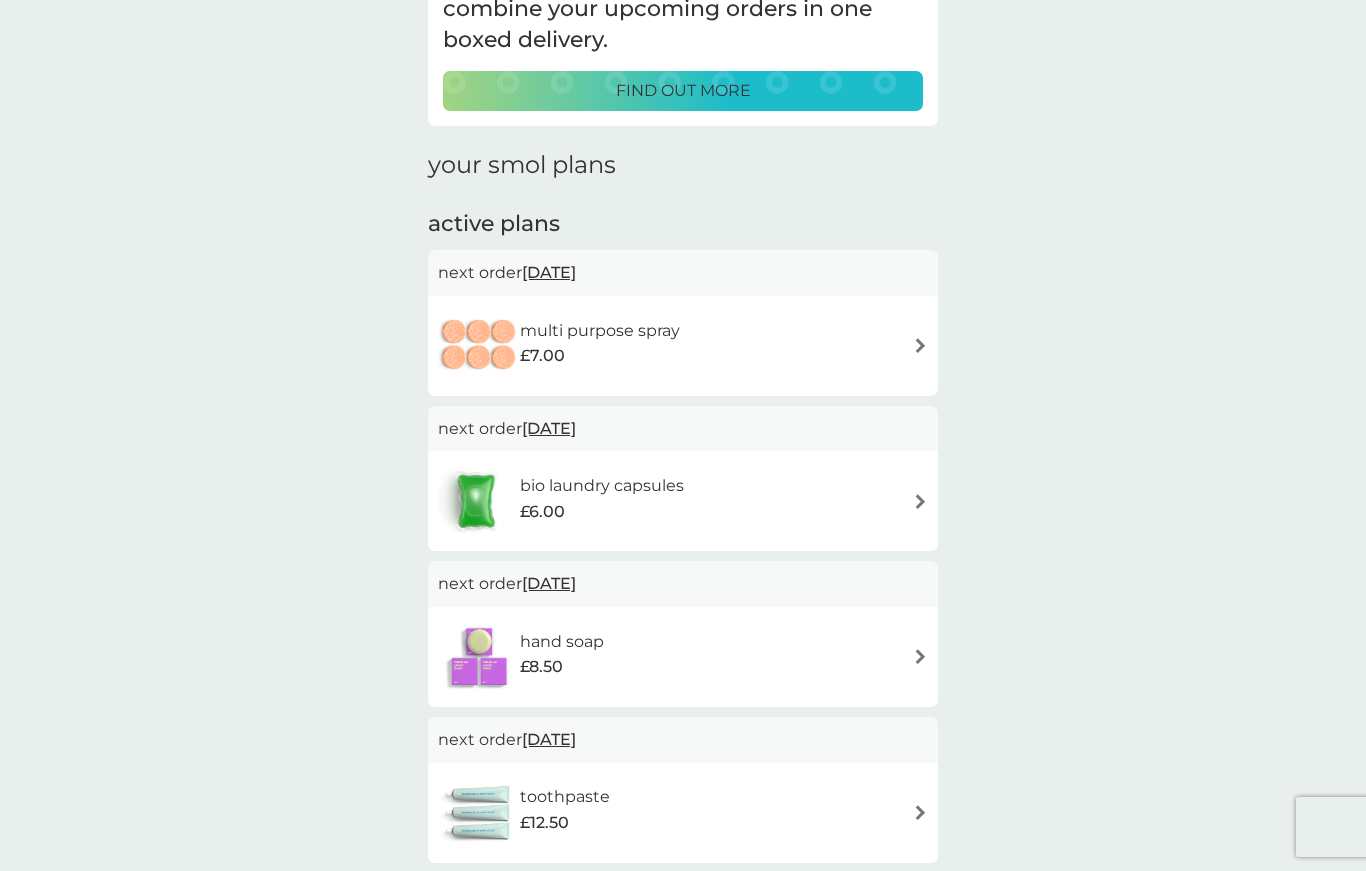 click on "multi purpose spray £7.00" at bounding box center (683, 346) 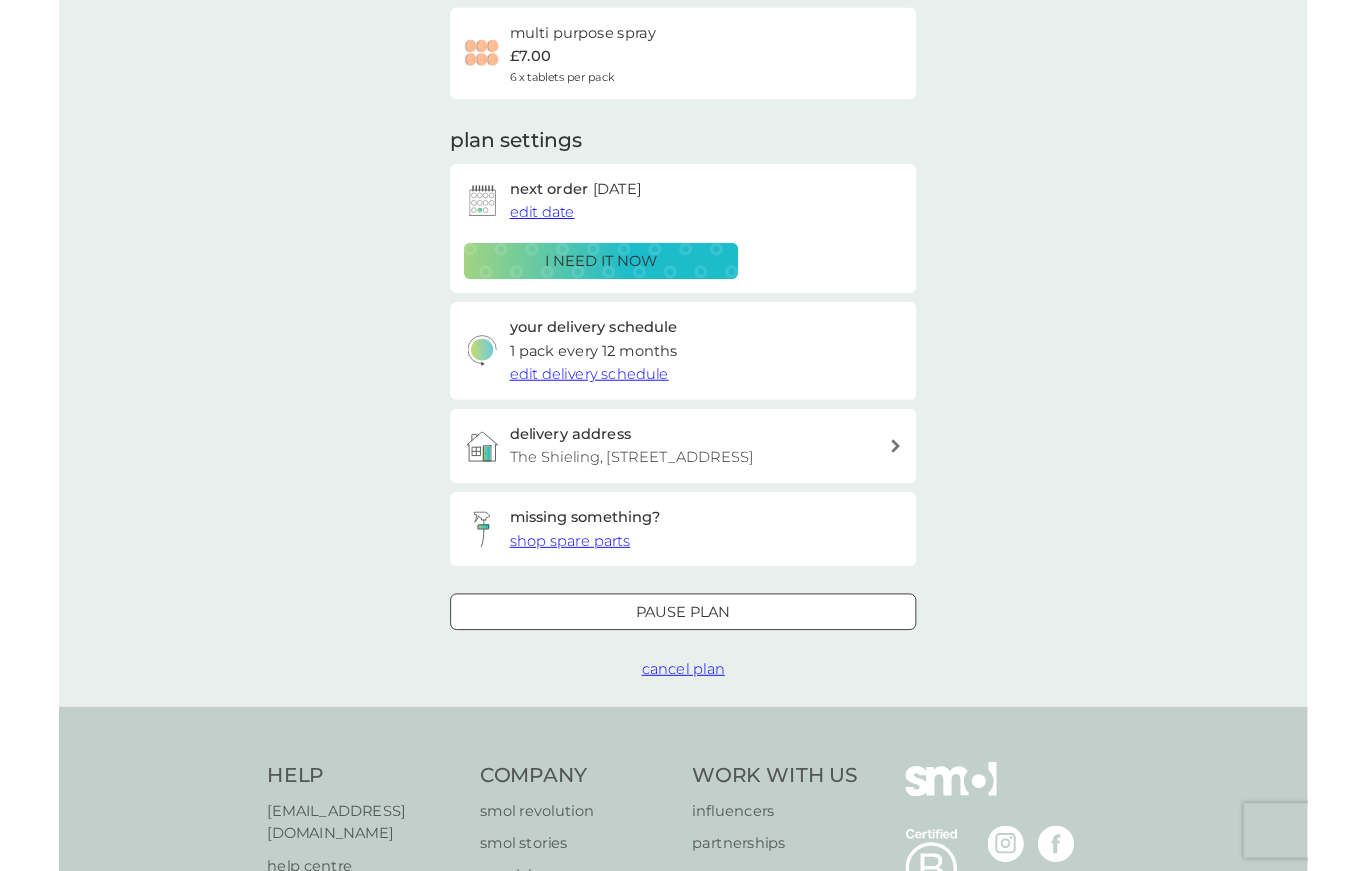 scroll, scrollTop: 241, scrollLeft: 0, axis: vertical 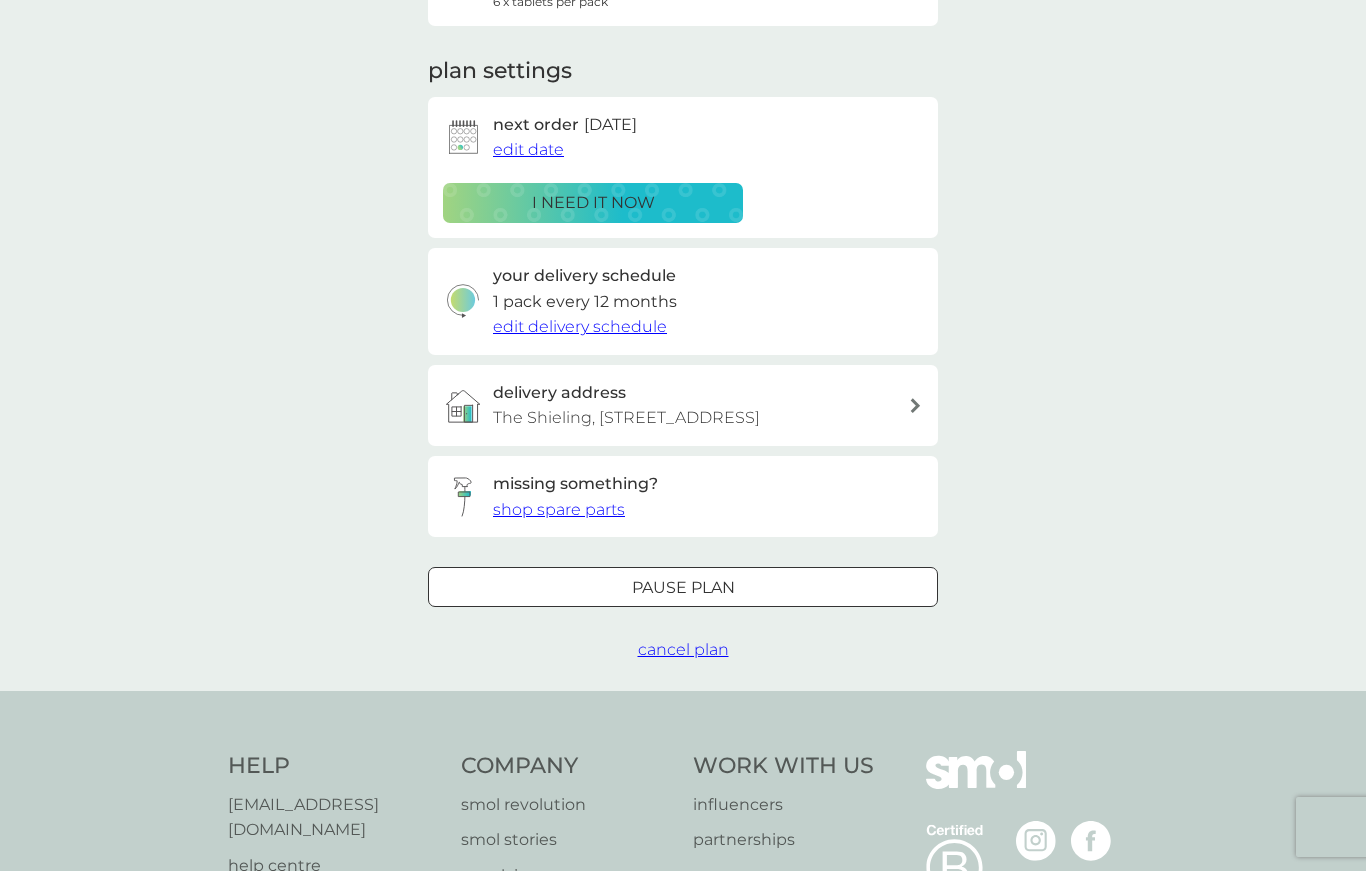 click on "Pause plan" at bounding box center (683, 588) 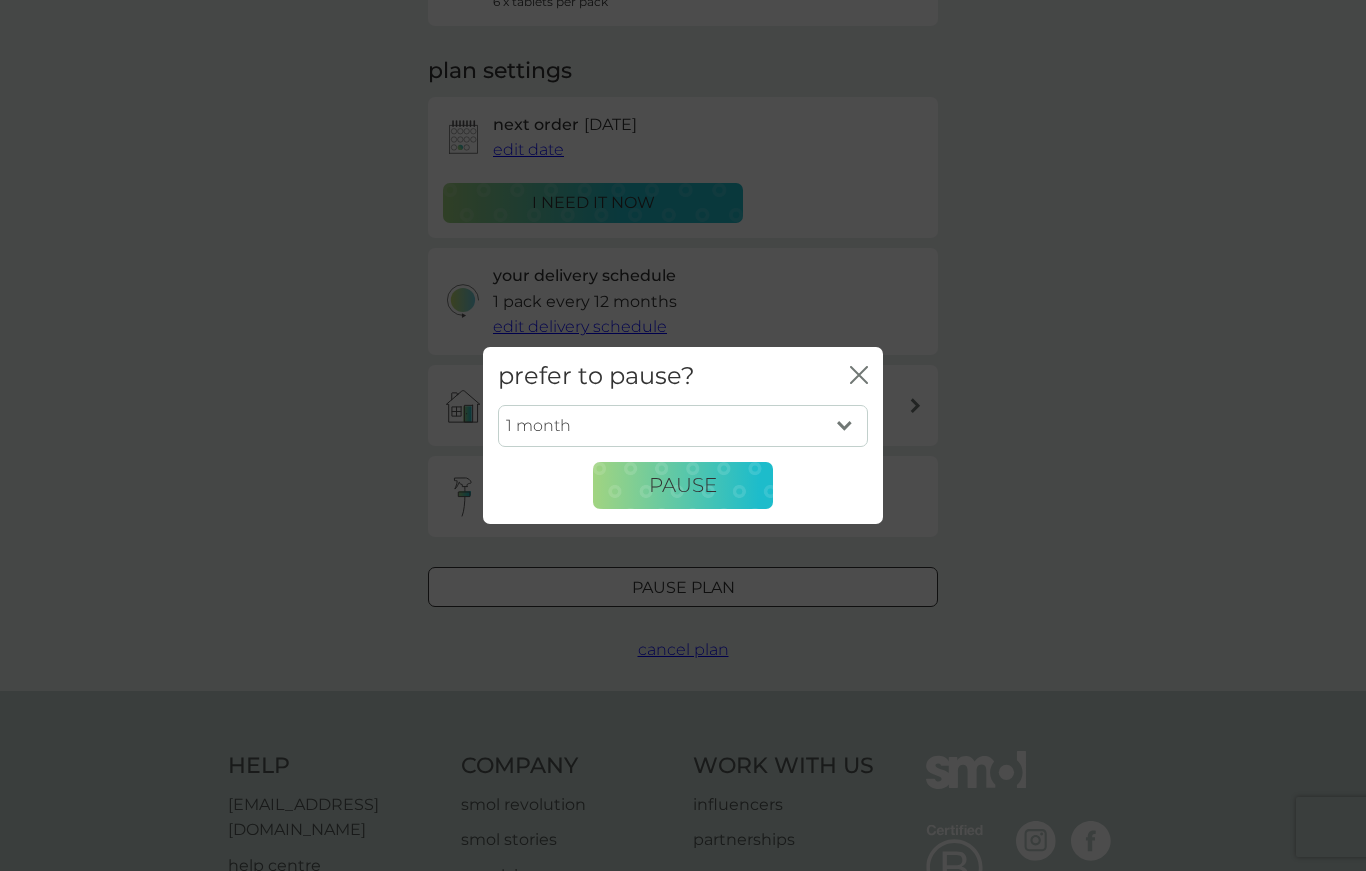 click on "1 month 2 months 3 months 4 months 5 months 6 months" at bounding box center (683, 426) 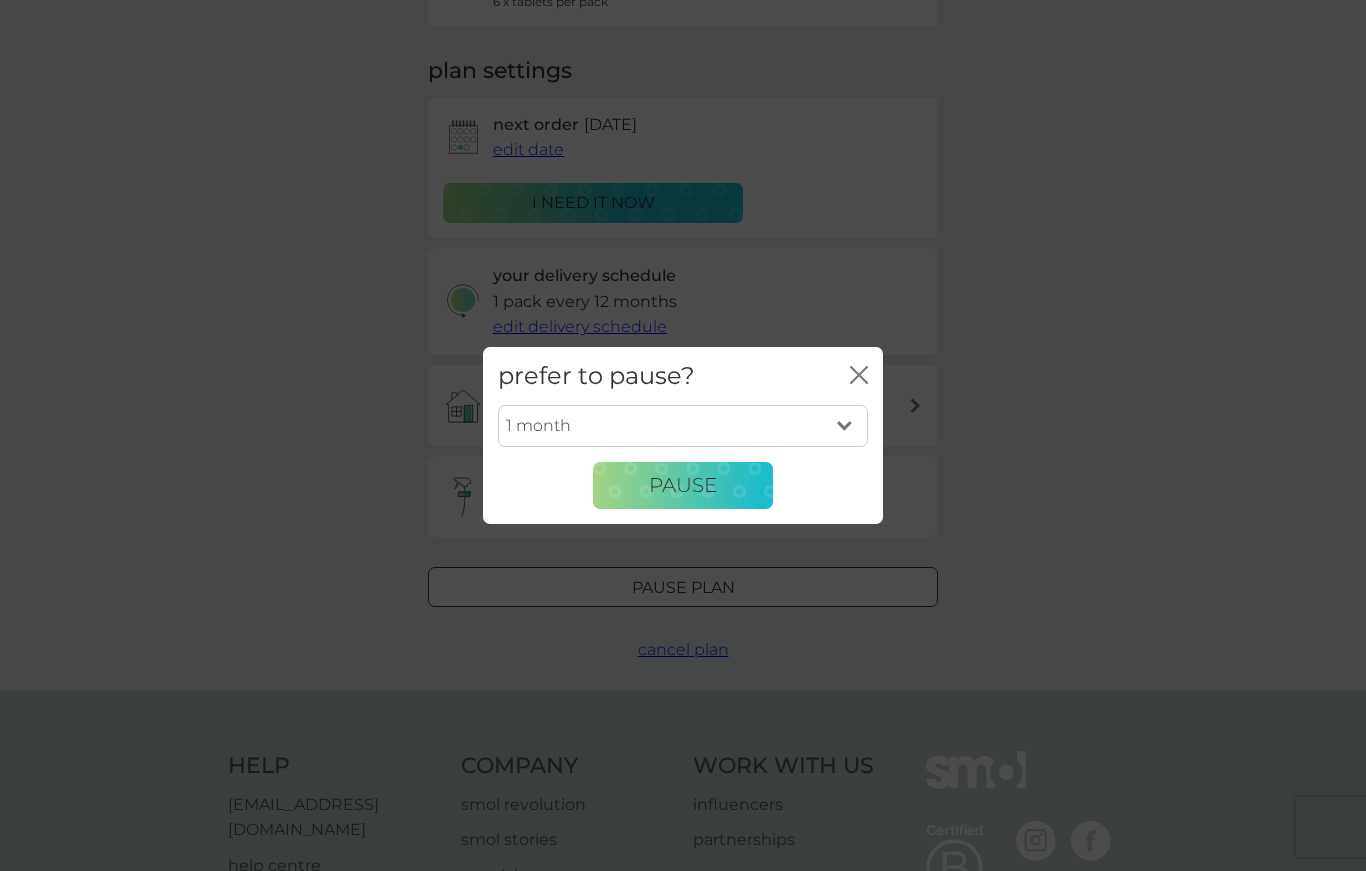 select on "2" 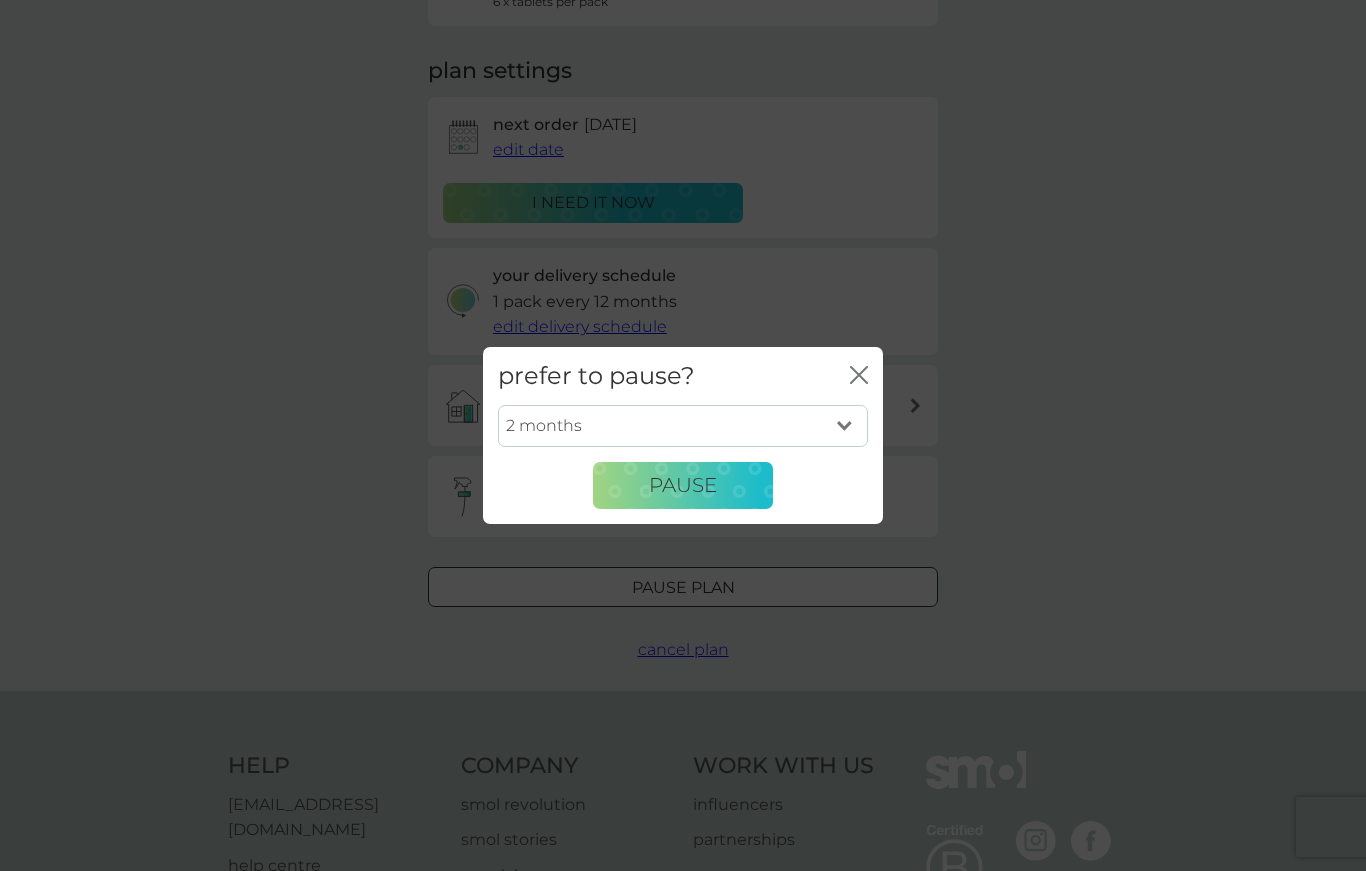 click on "Pause" at bounding box center (683, 485) 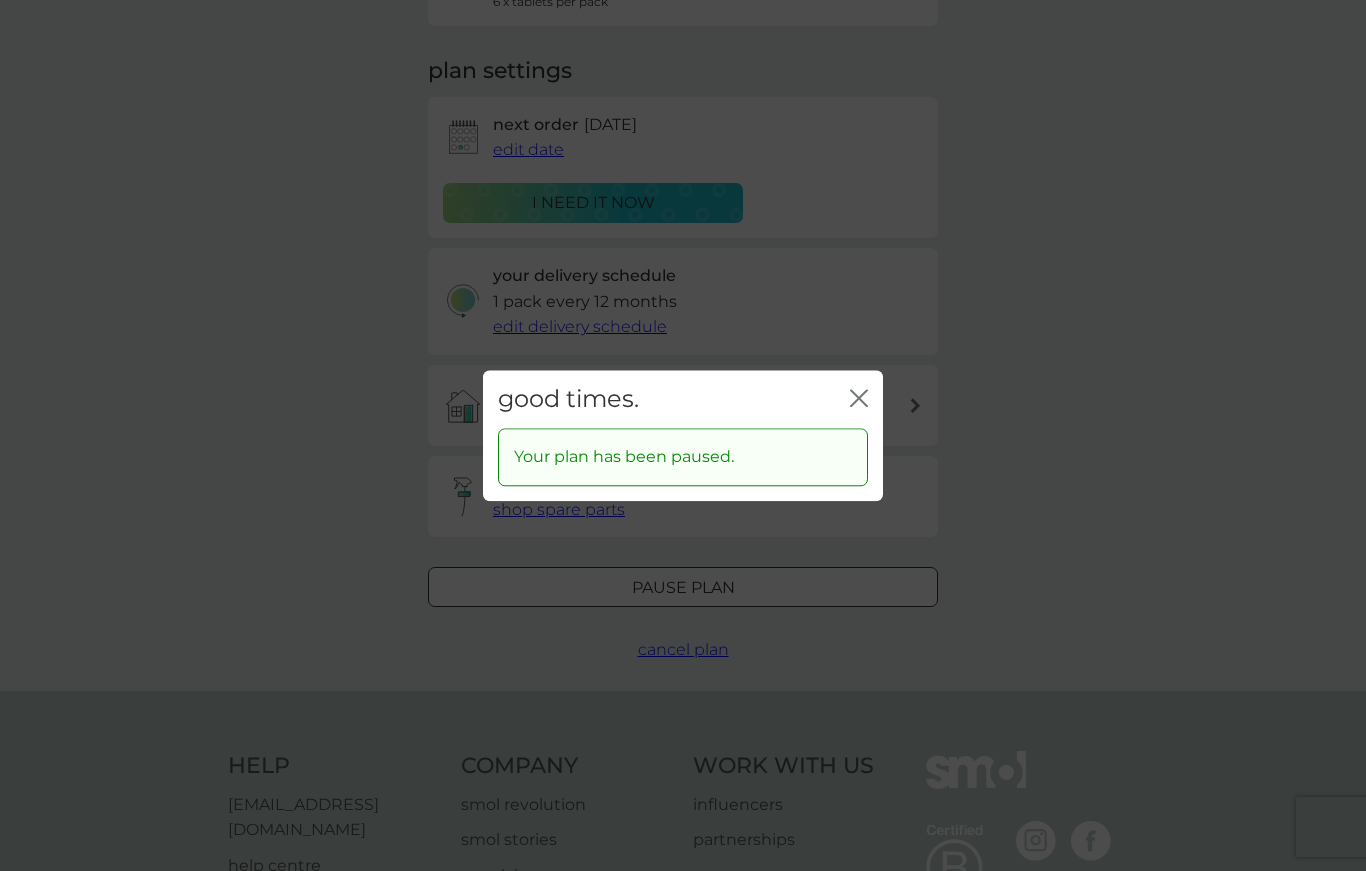 click on "close" 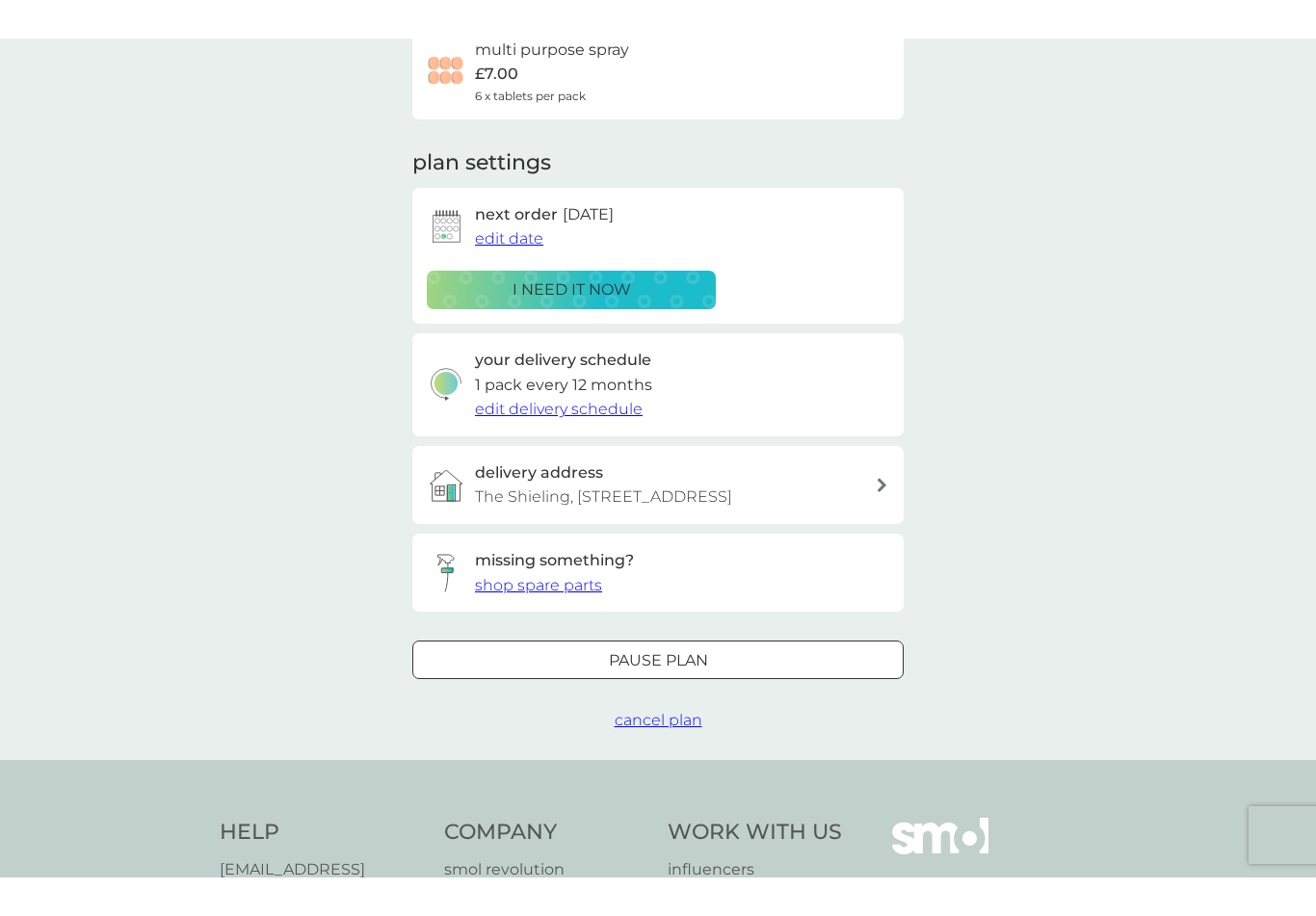 scroll, scrollTop: 0, scrollLeft: 0, axis: both 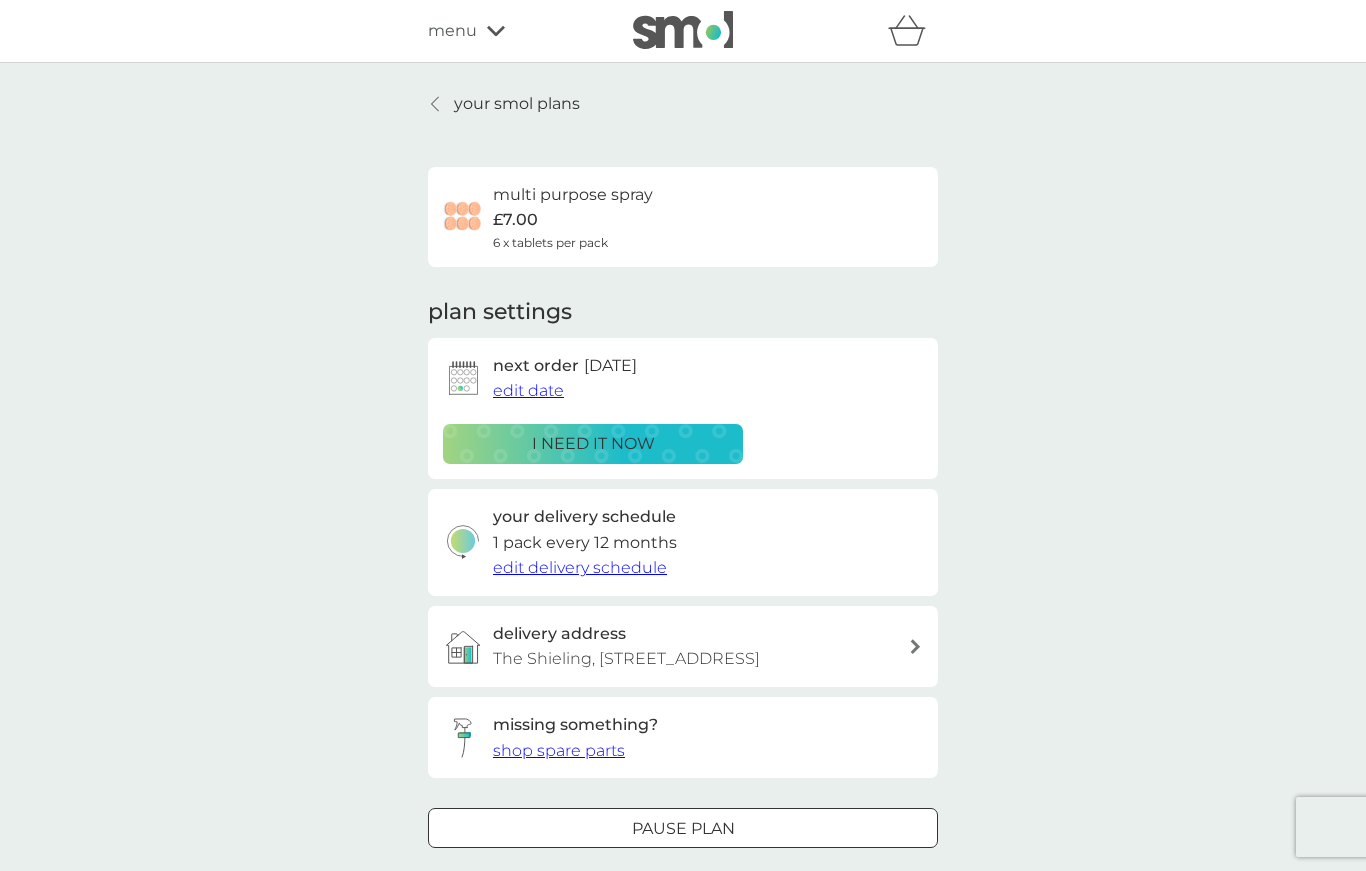 click on "your smol plans" at bounding box center (517, 104) 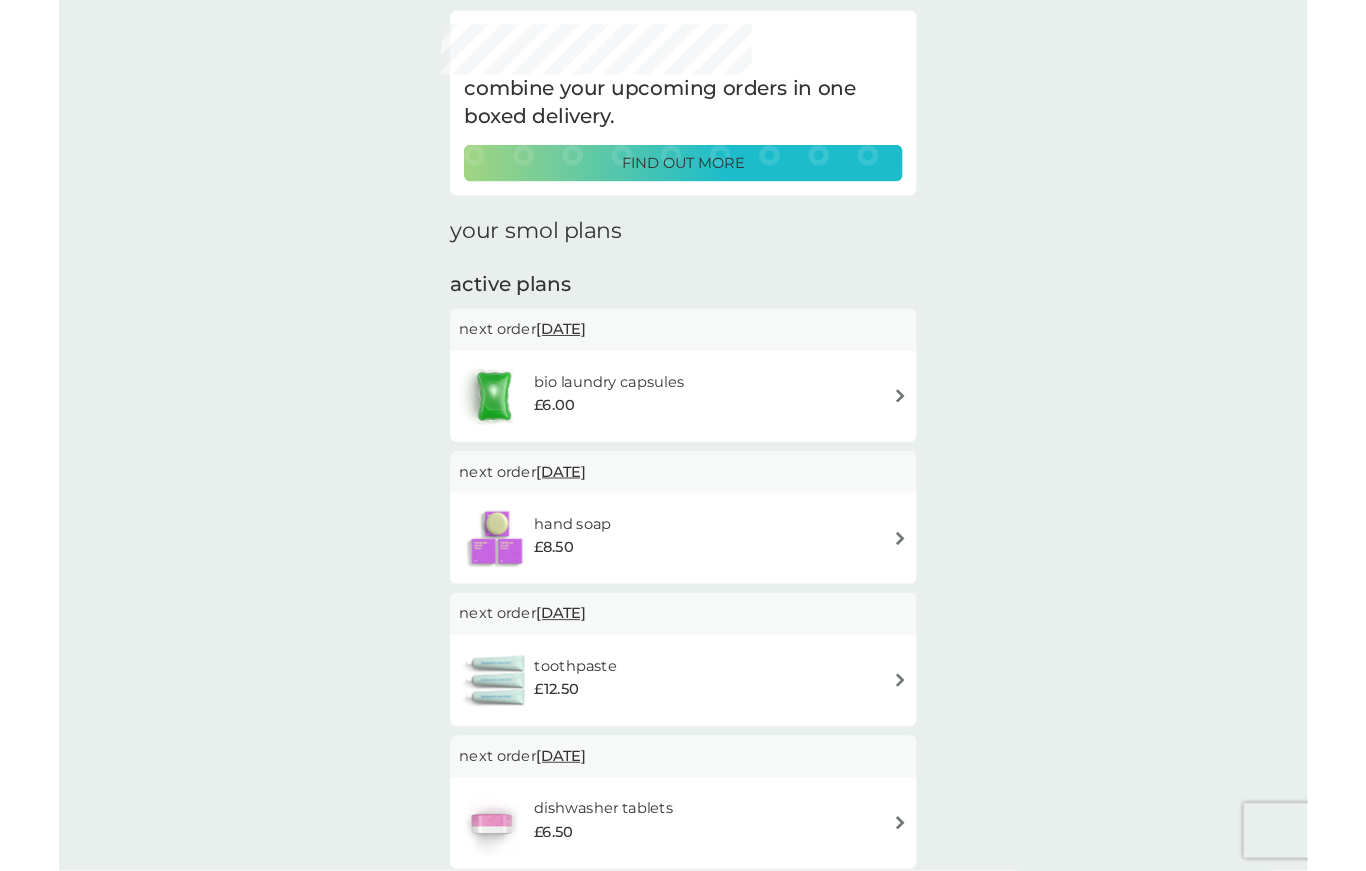 scroll, scrollTop: 162, scrollLeft: 0, axis: vertical 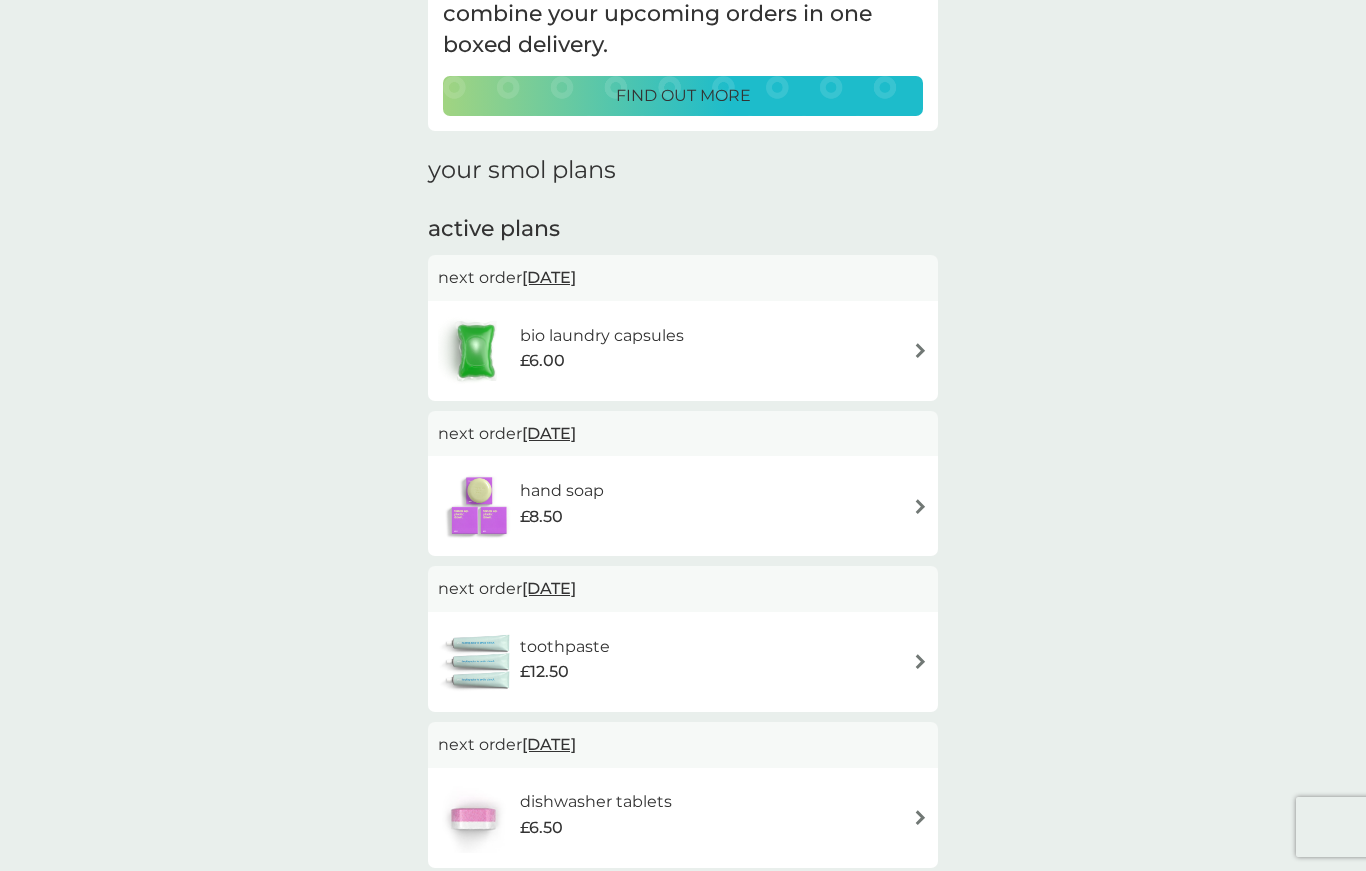 click at bounding box center (920, 350) 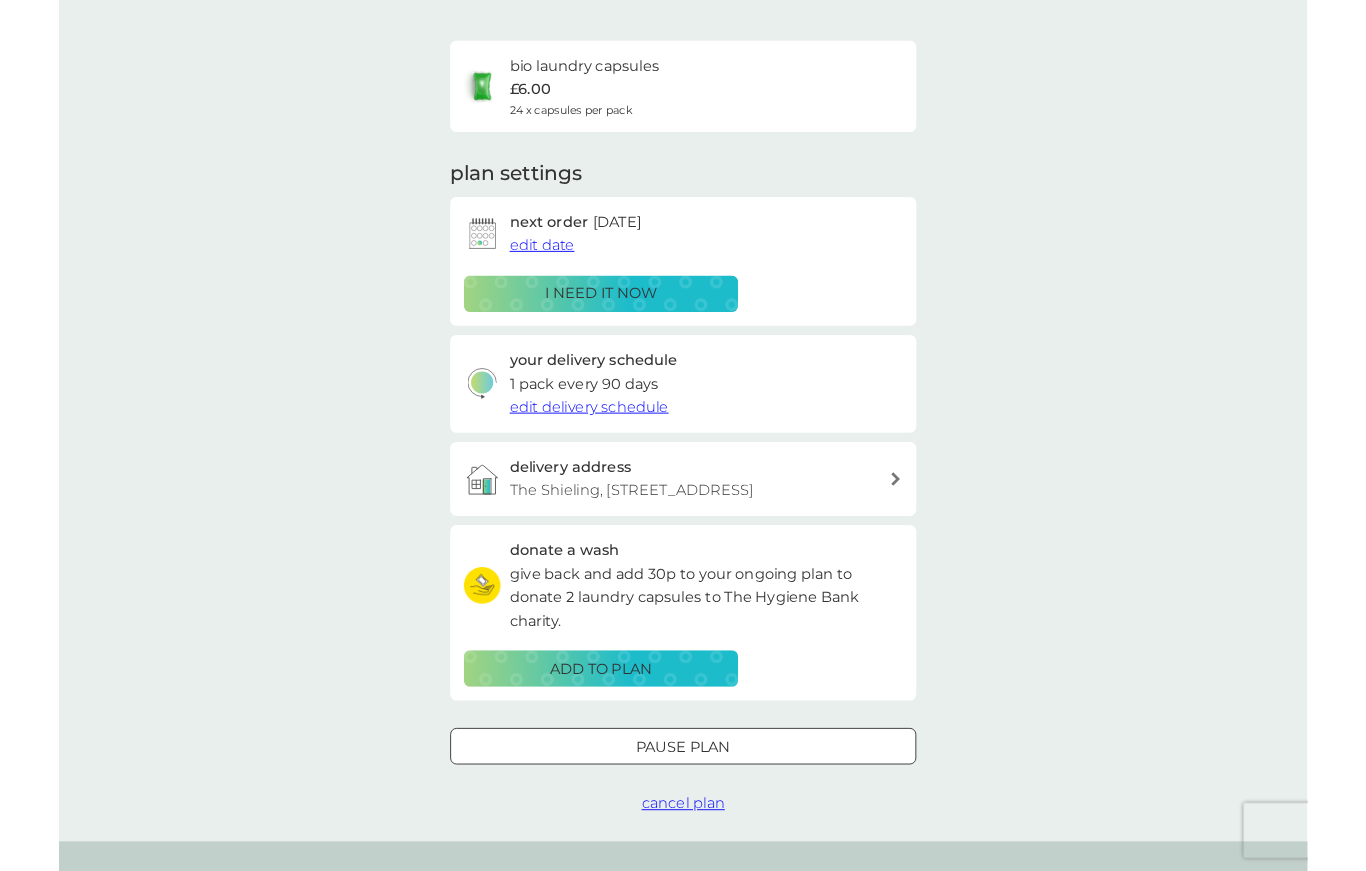 scroll, scrollTop: 205, scrollLeft: 0, axis: vertical 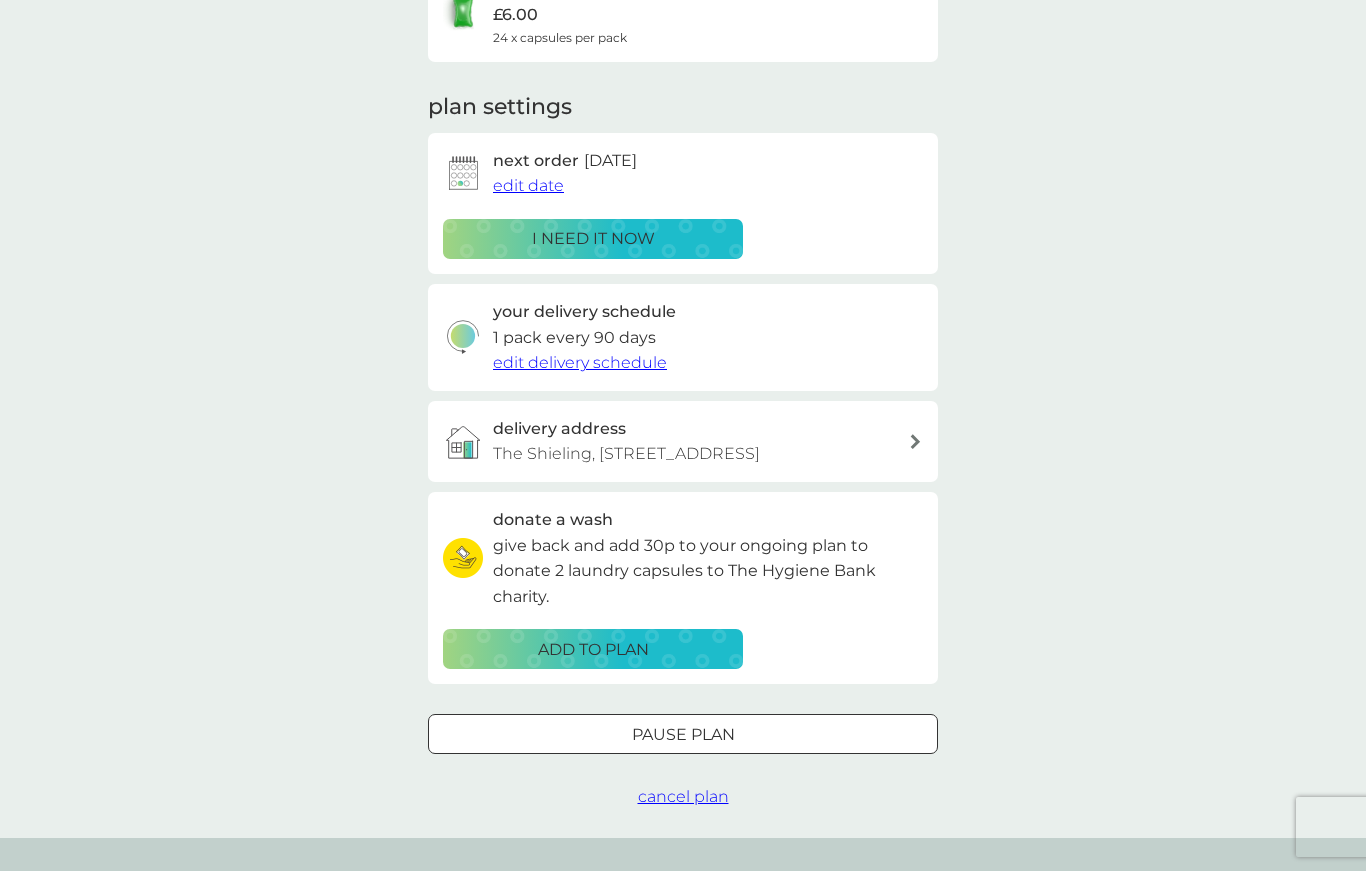 click on "Pause plan" at bounding box center (683, 735) 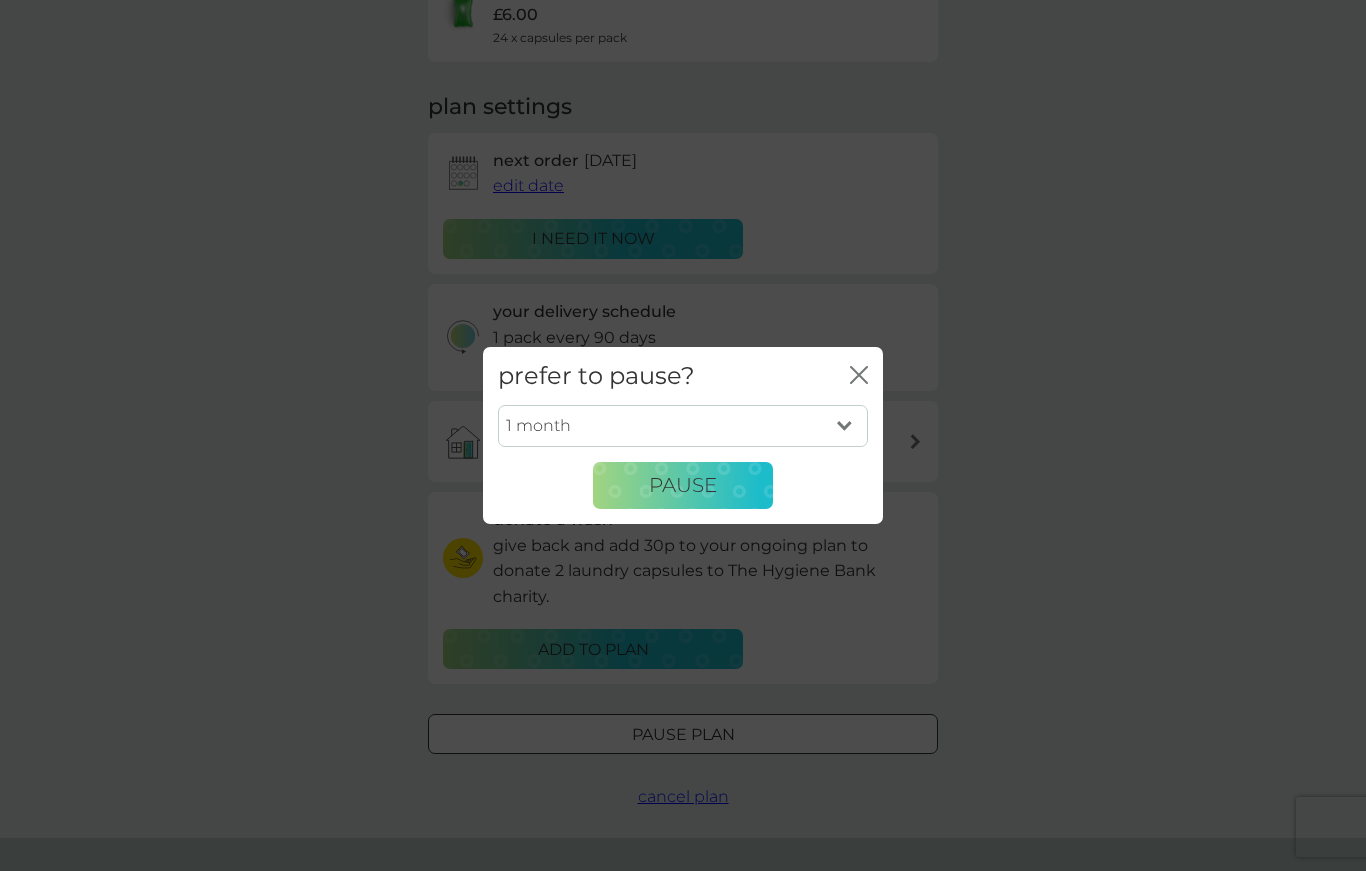 click on "1 month 2 months 3 months 4 months 5 months 6 months" at bounding box center [683, 426] 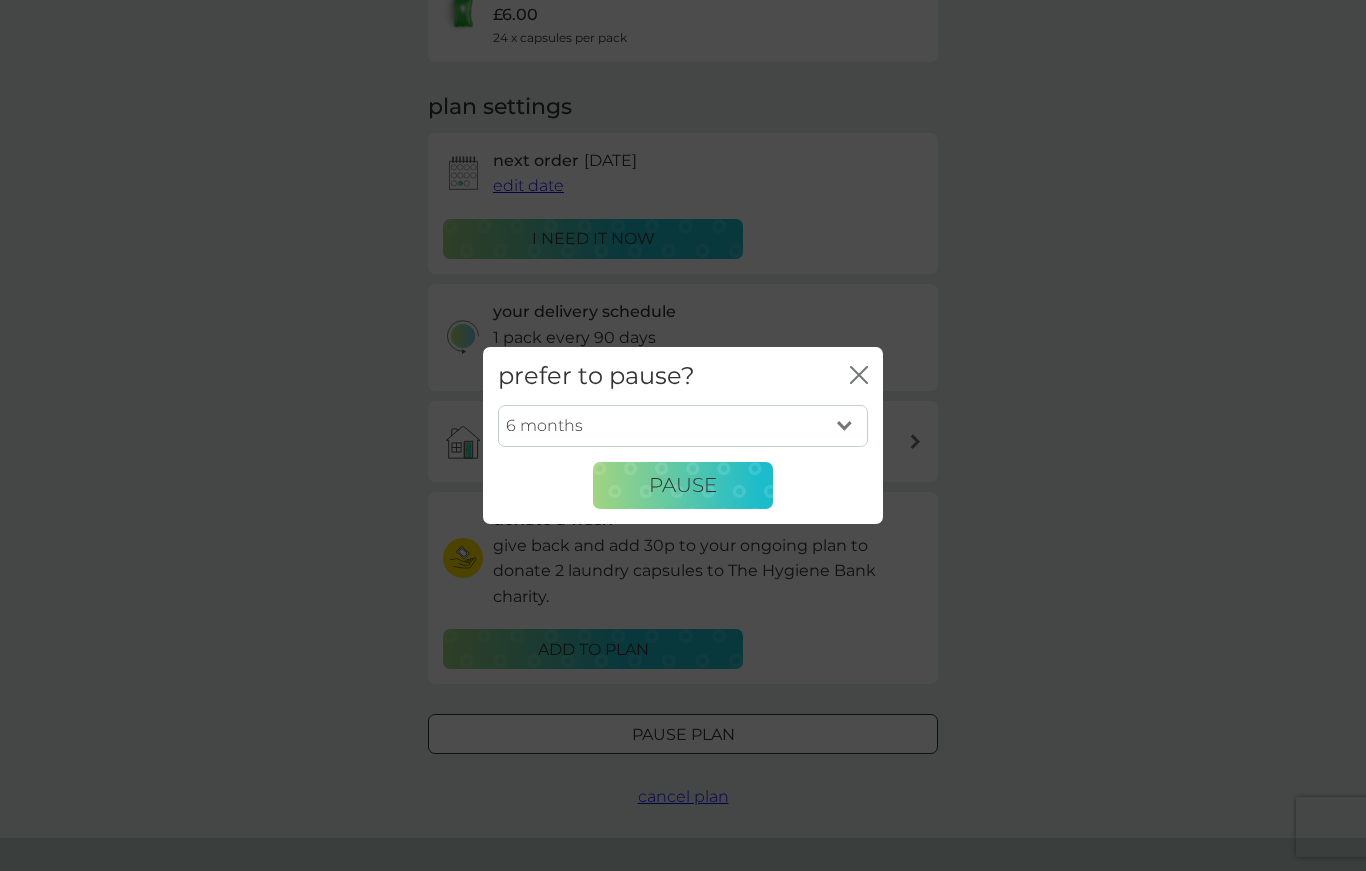 click on "Pause" at bounding box center (683, 486) 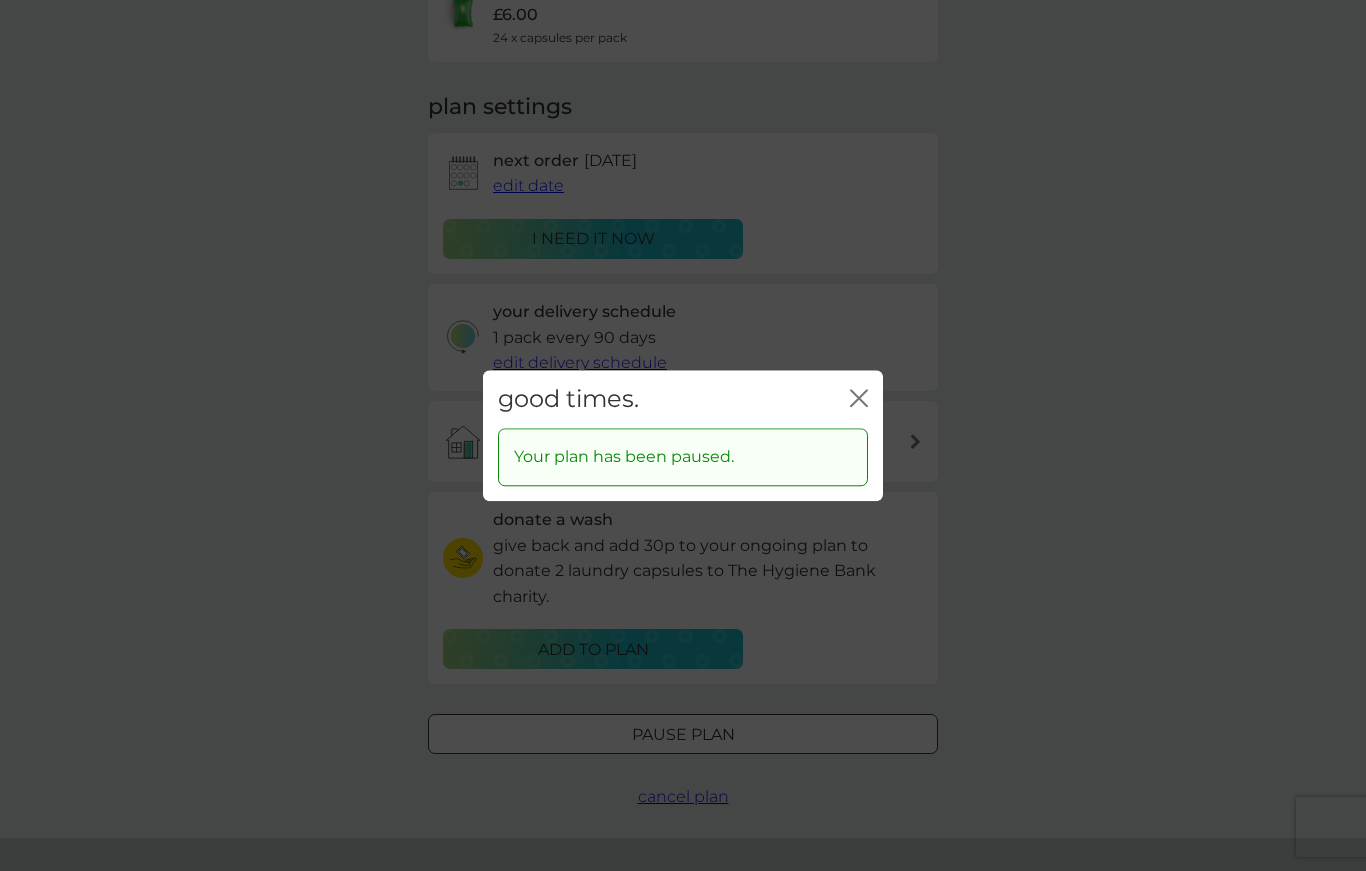 click on "close" 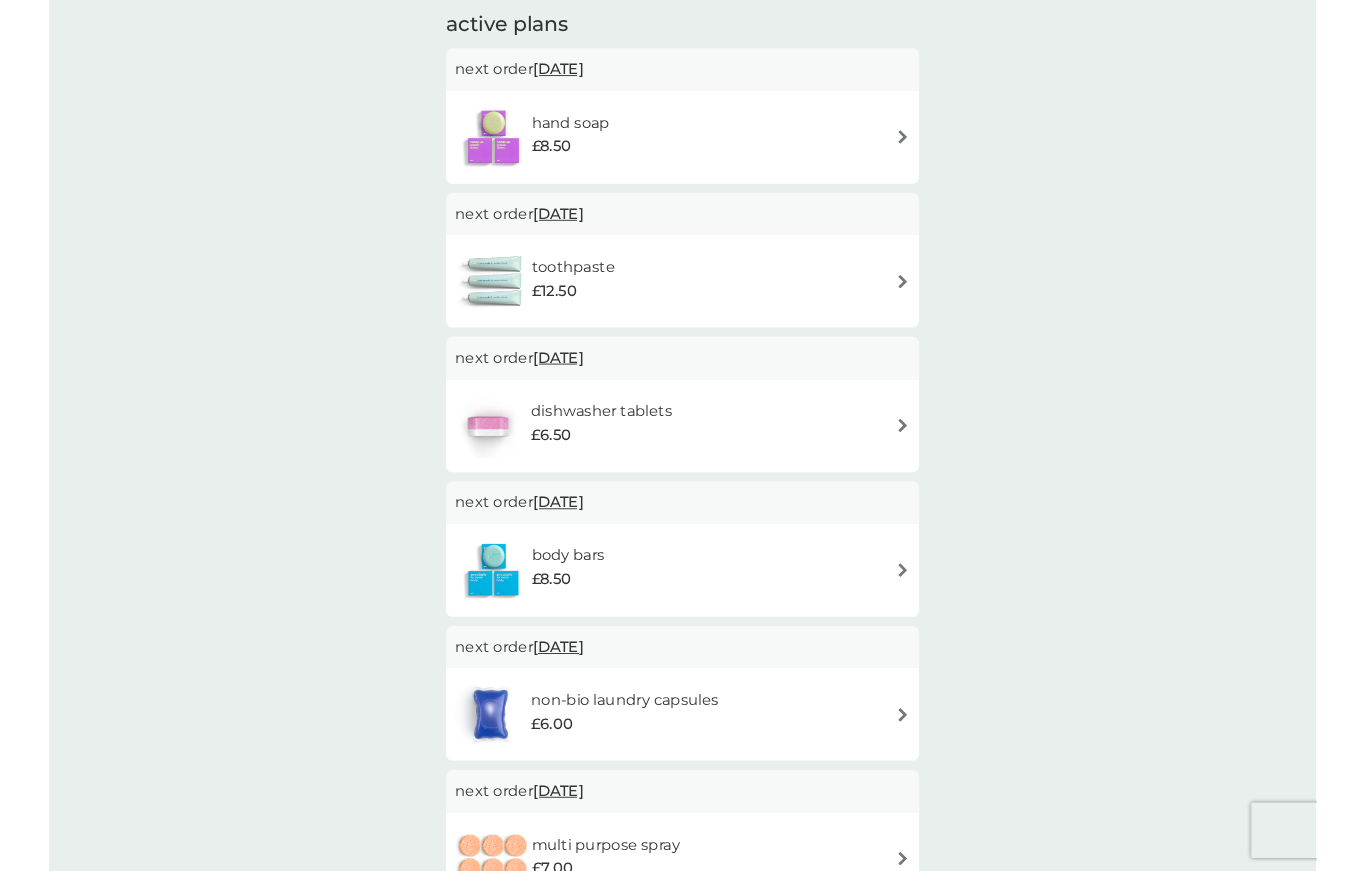 scroll, scrollTop: 433, scrollLeft: 0, axis: vertical 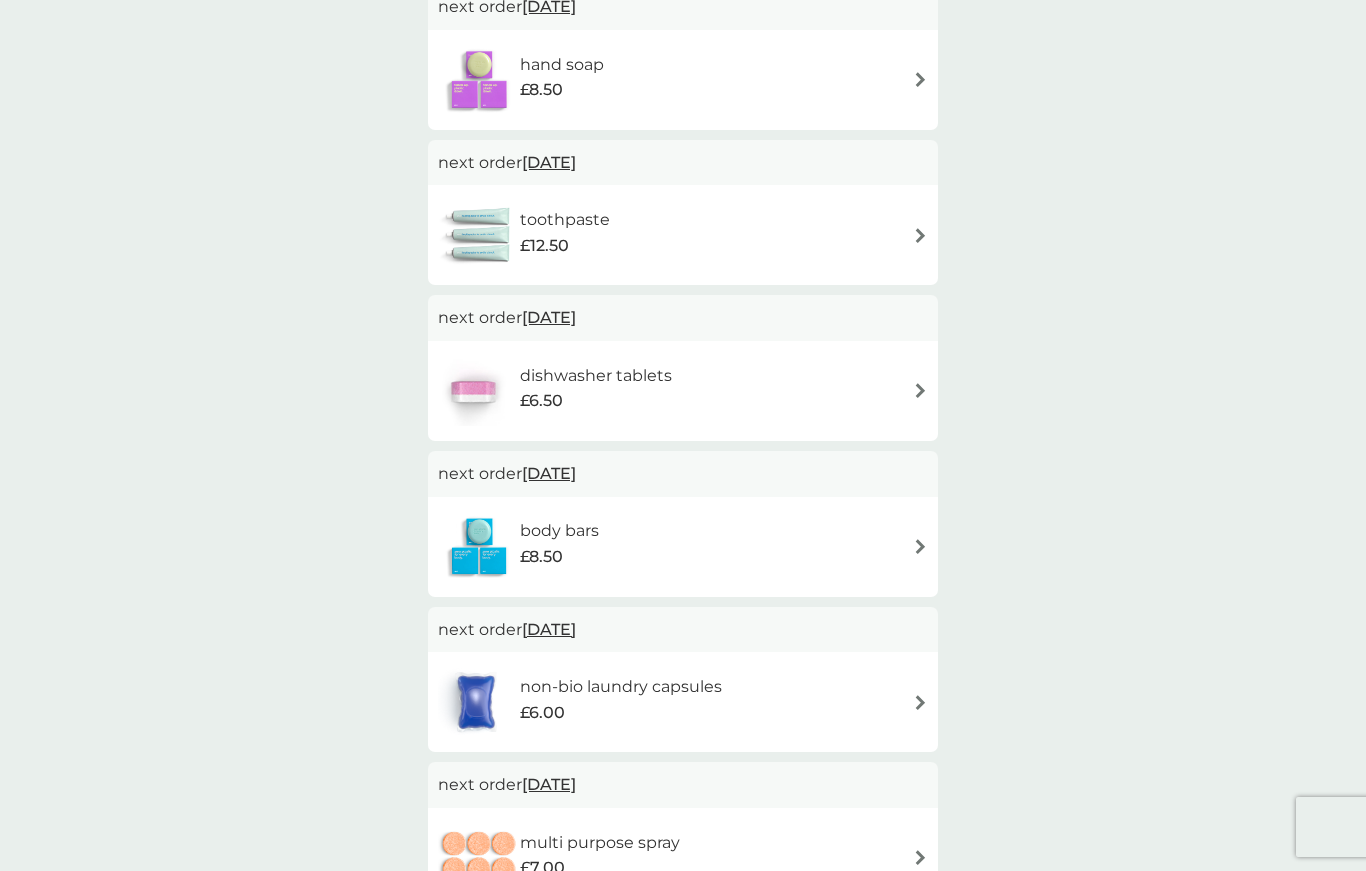 click on "dishwasher tablets £6.50" at bounding box center (683, 391) 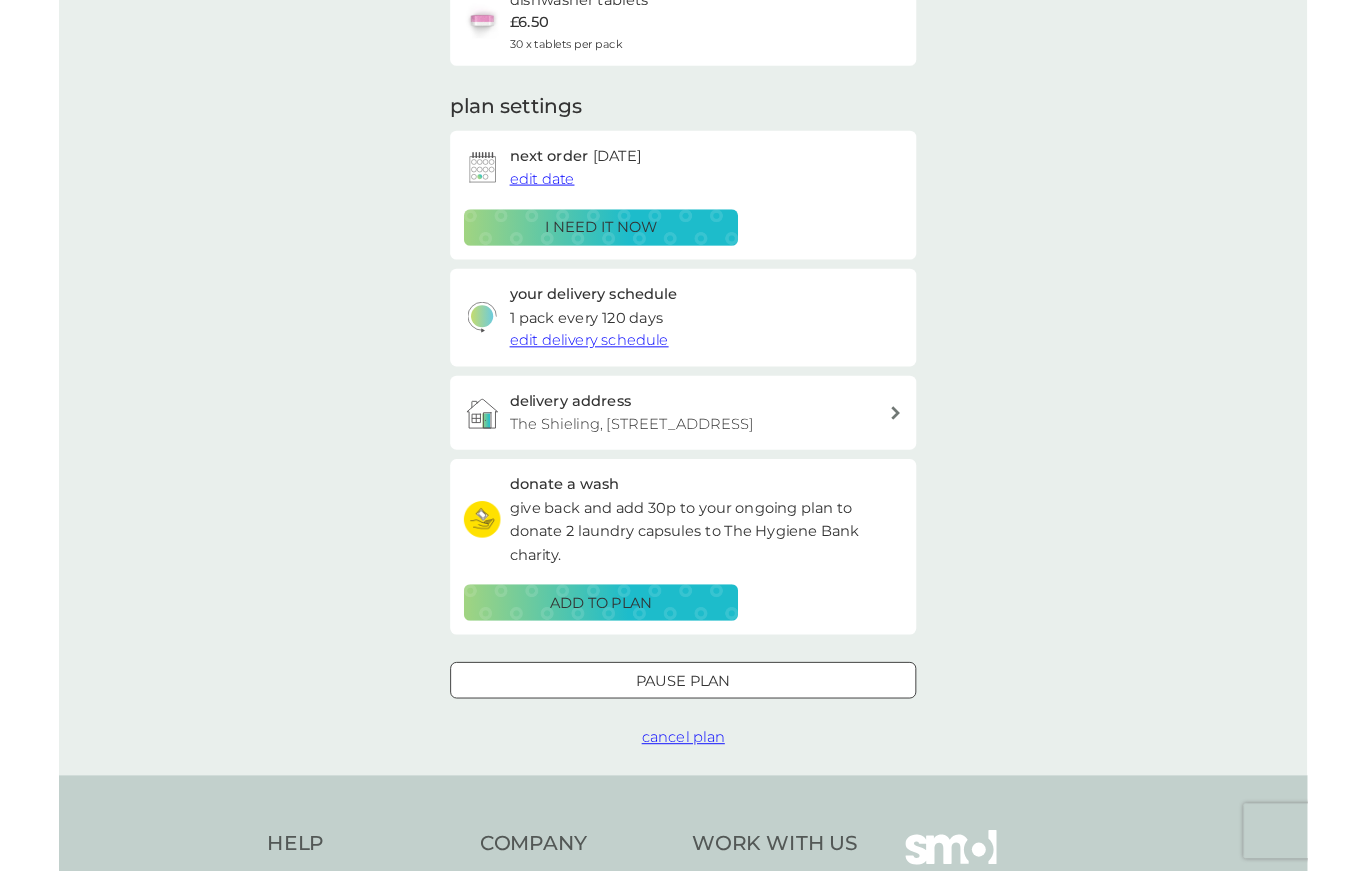 scroll, scrollTop: 277, scrollLeft: 0, axis: vertical 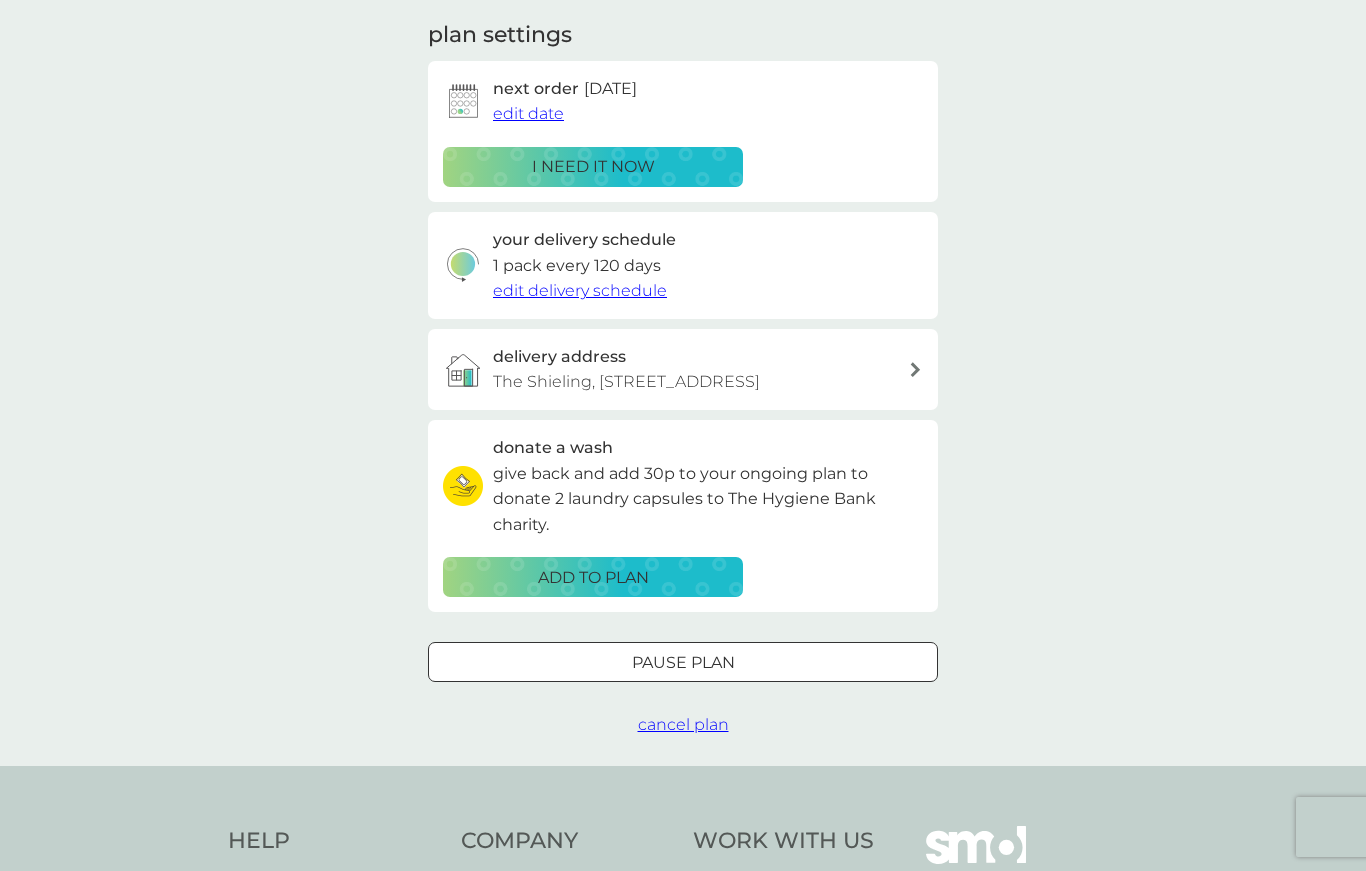 click on "Pause plan" at bounding box center (683, 663) 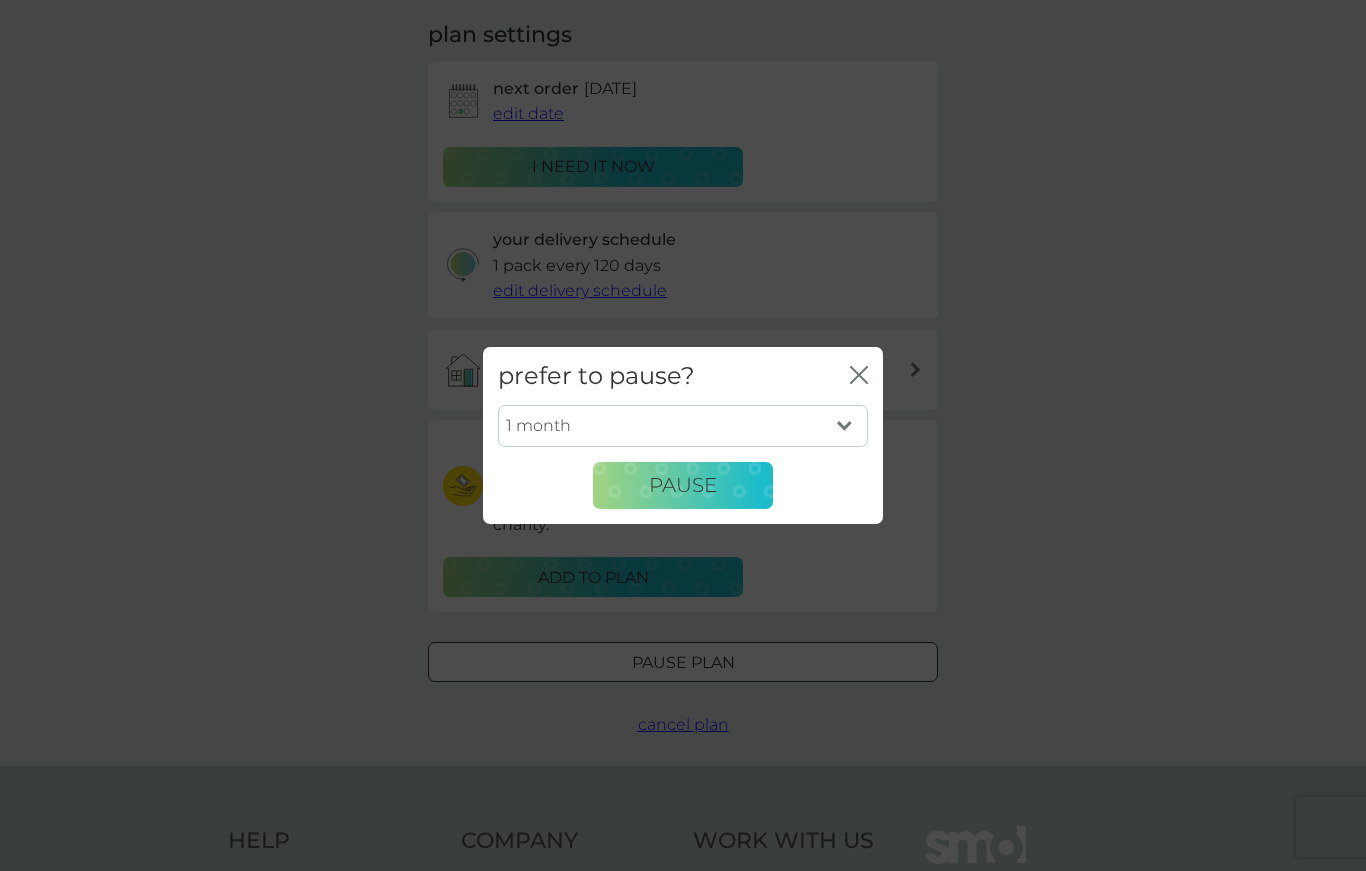 click on "1 month 2 months 3 months 4 months 5 months 6 months" at bounding box center (683, 426) 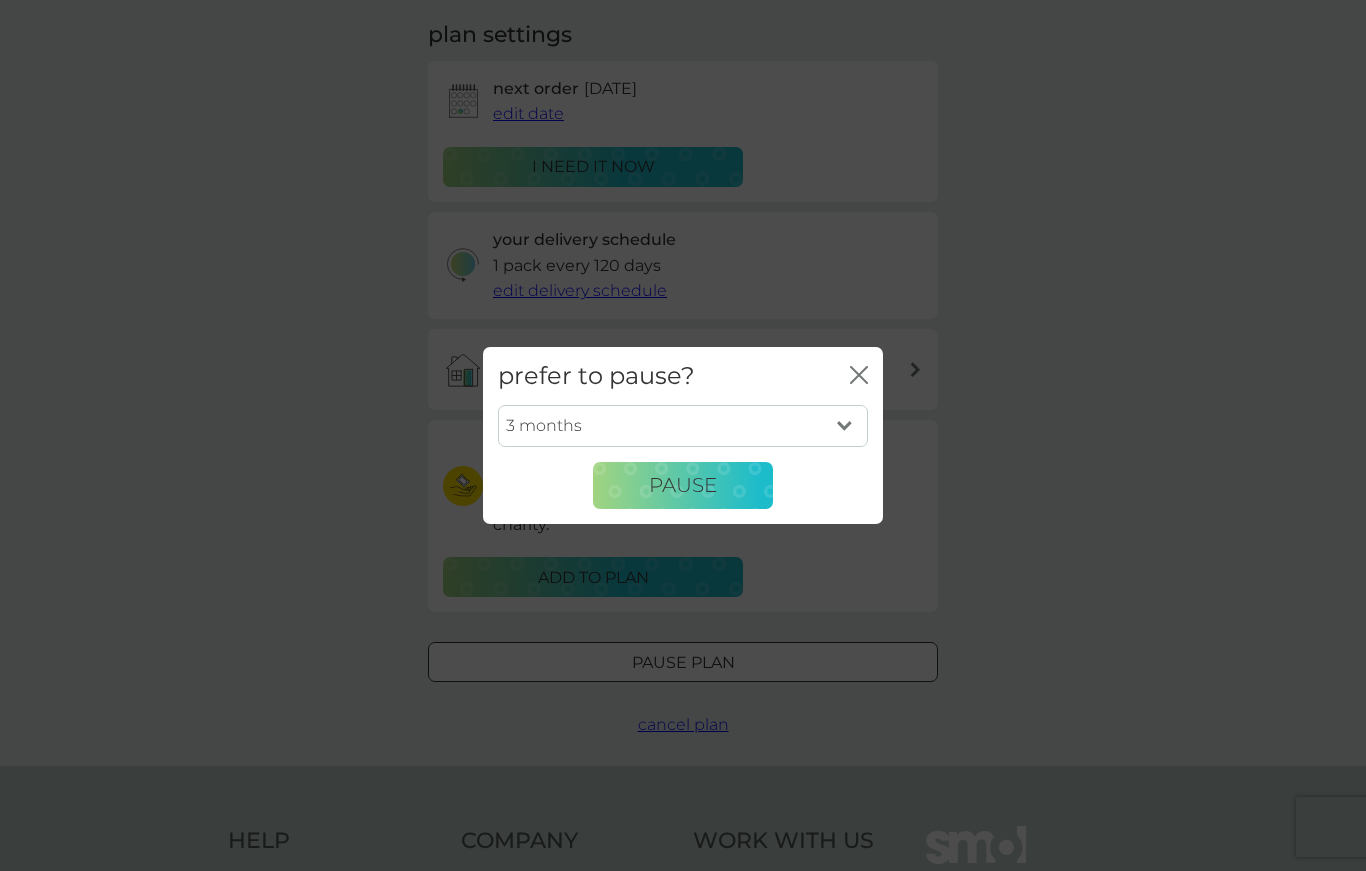 click on "Pause" at bounding box center [683, 485] 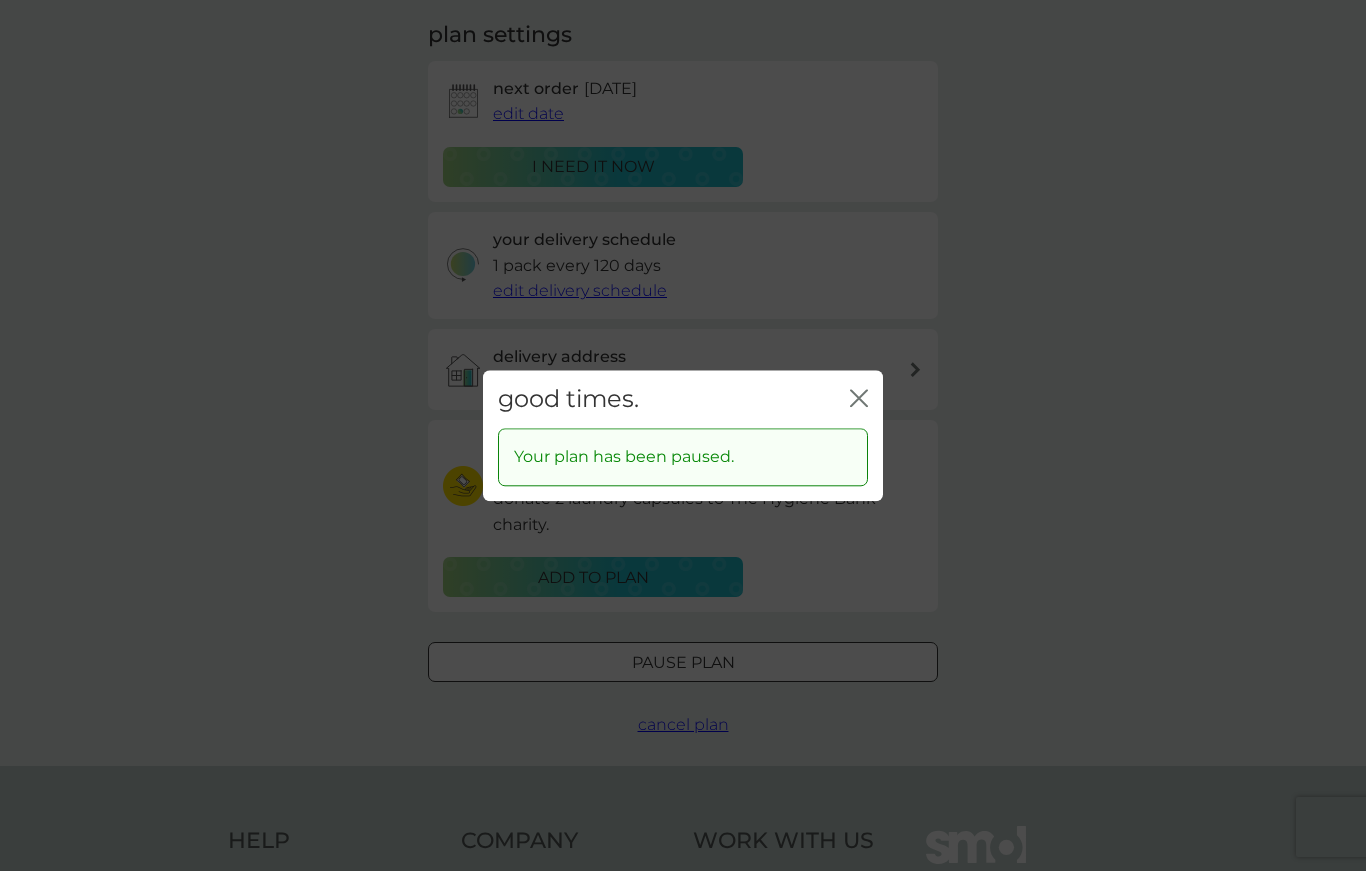 click on "close" 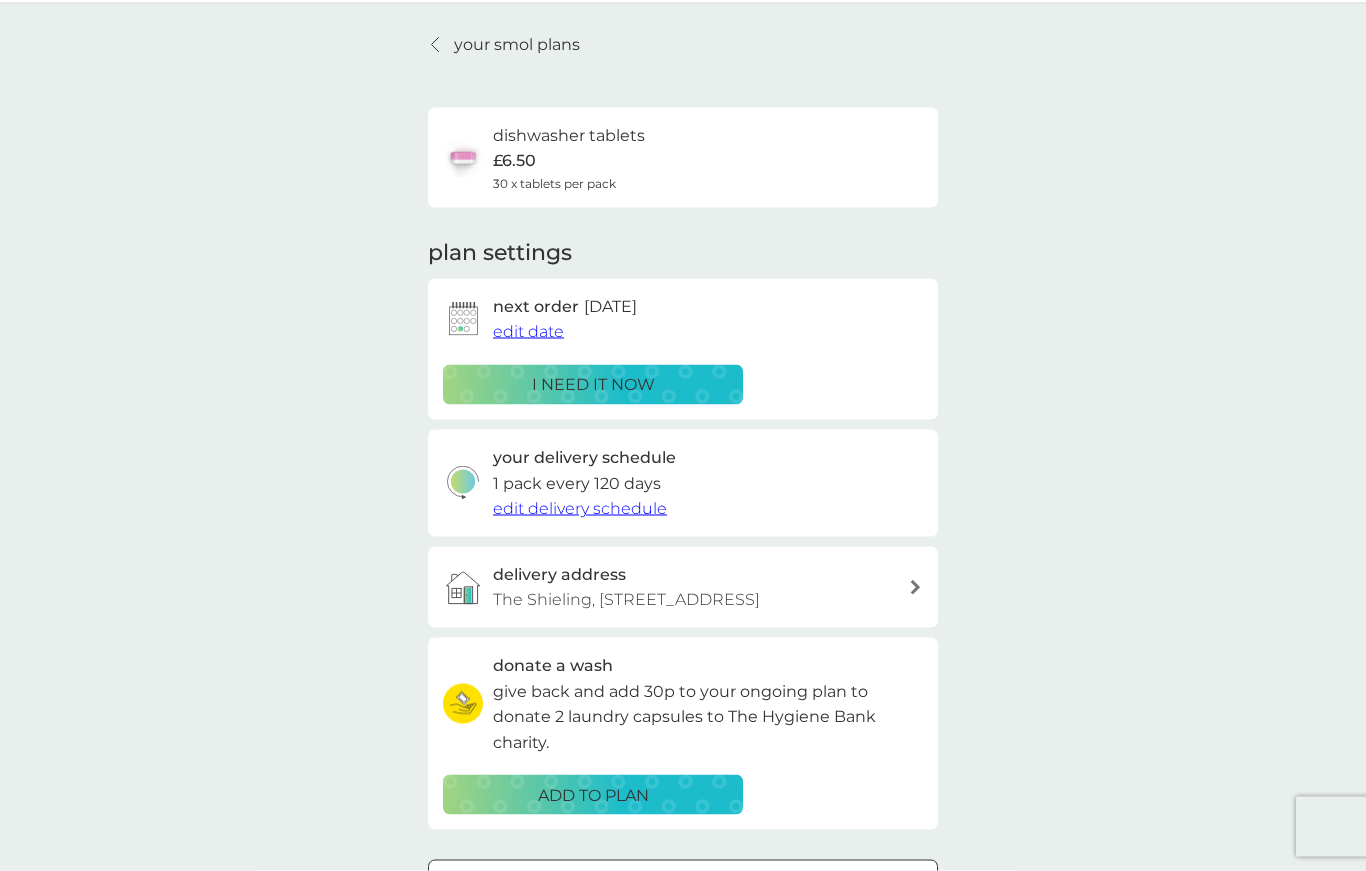 scroll, scrollTop: 44, scrollLeft: 0, axis: vertical 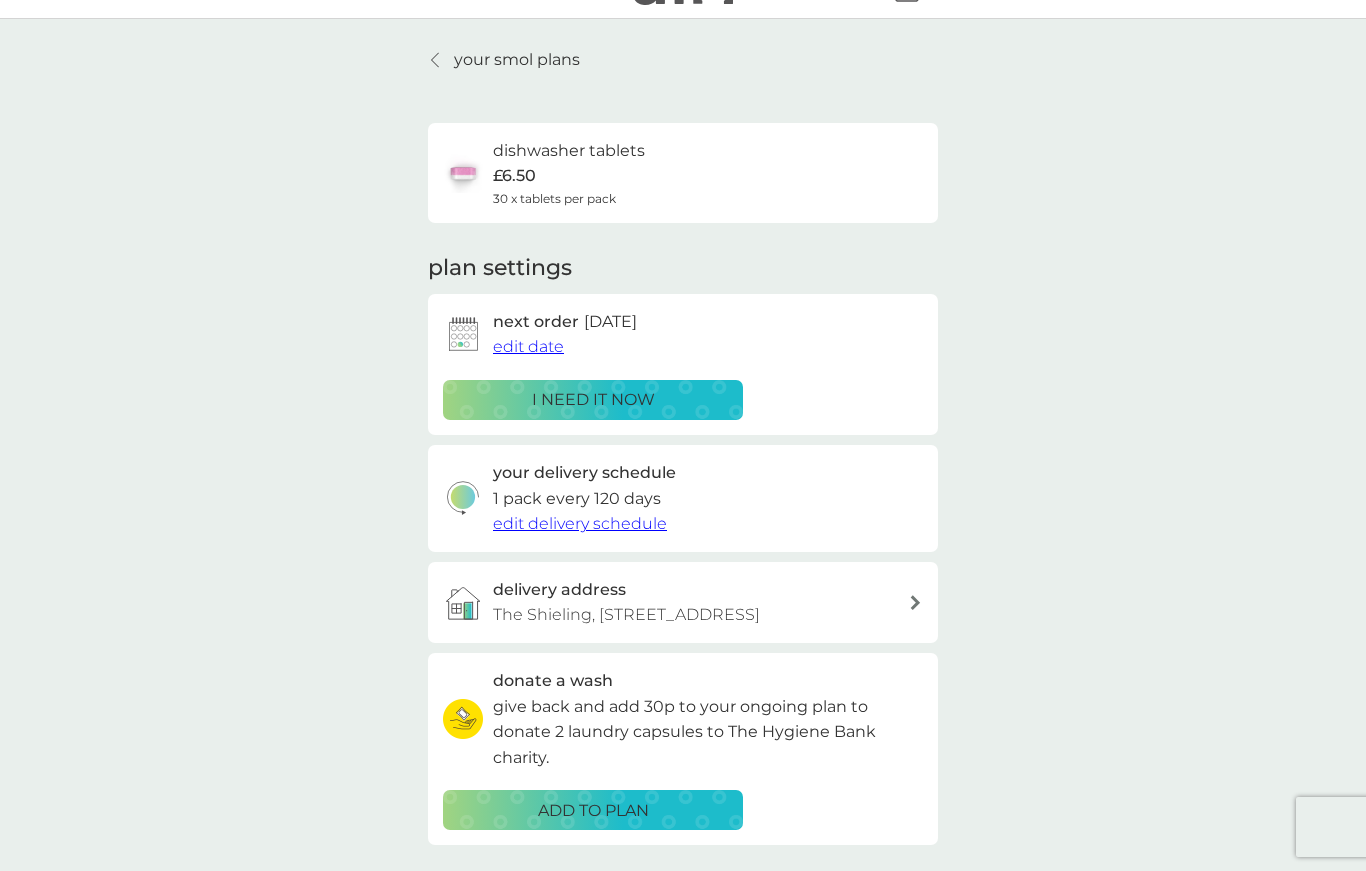 click on "your smol plans" at bounding box center (517, 60) 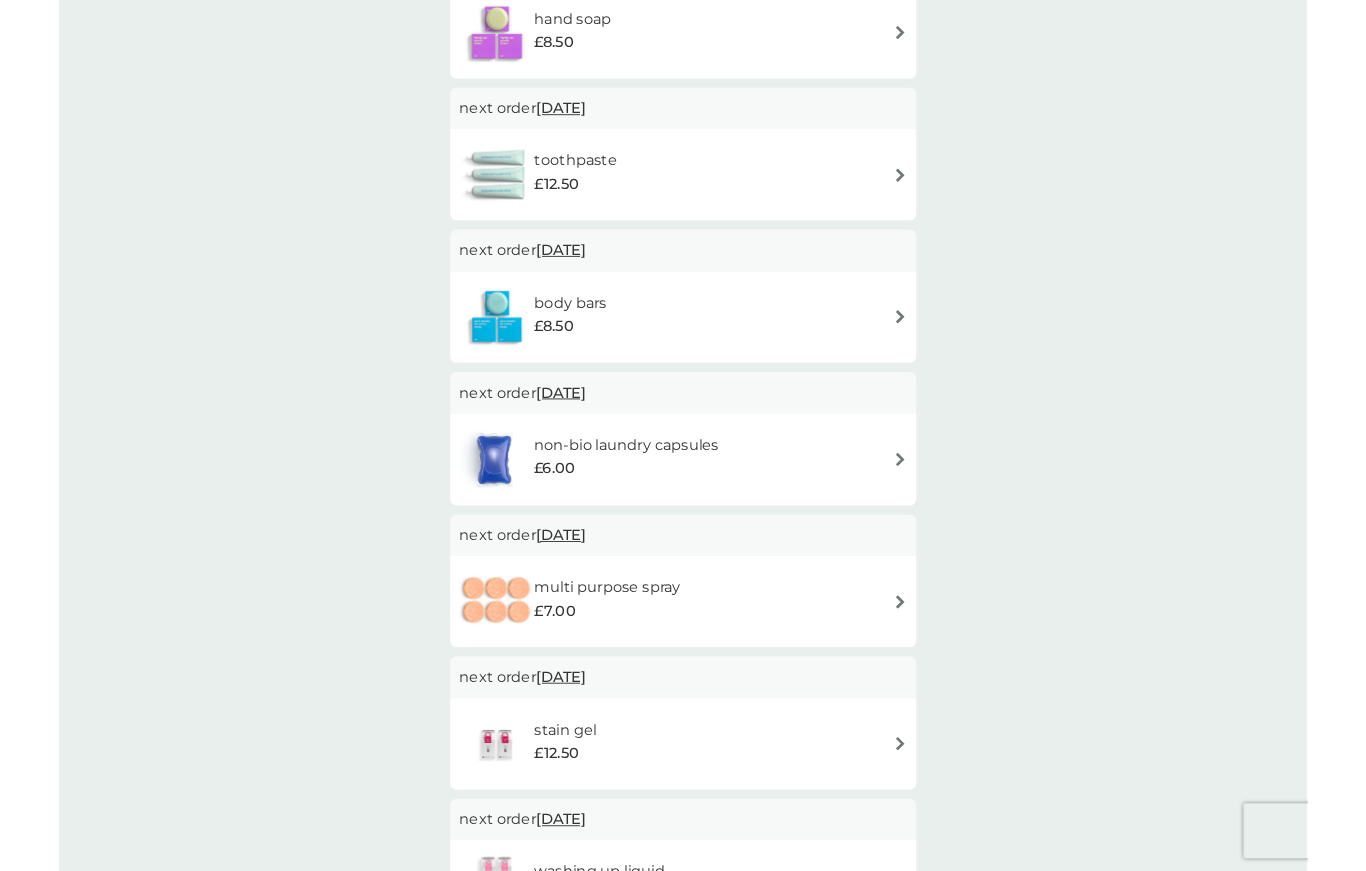 scroll, scrollTop: 559, scrollLeft: 0, axis: vertical 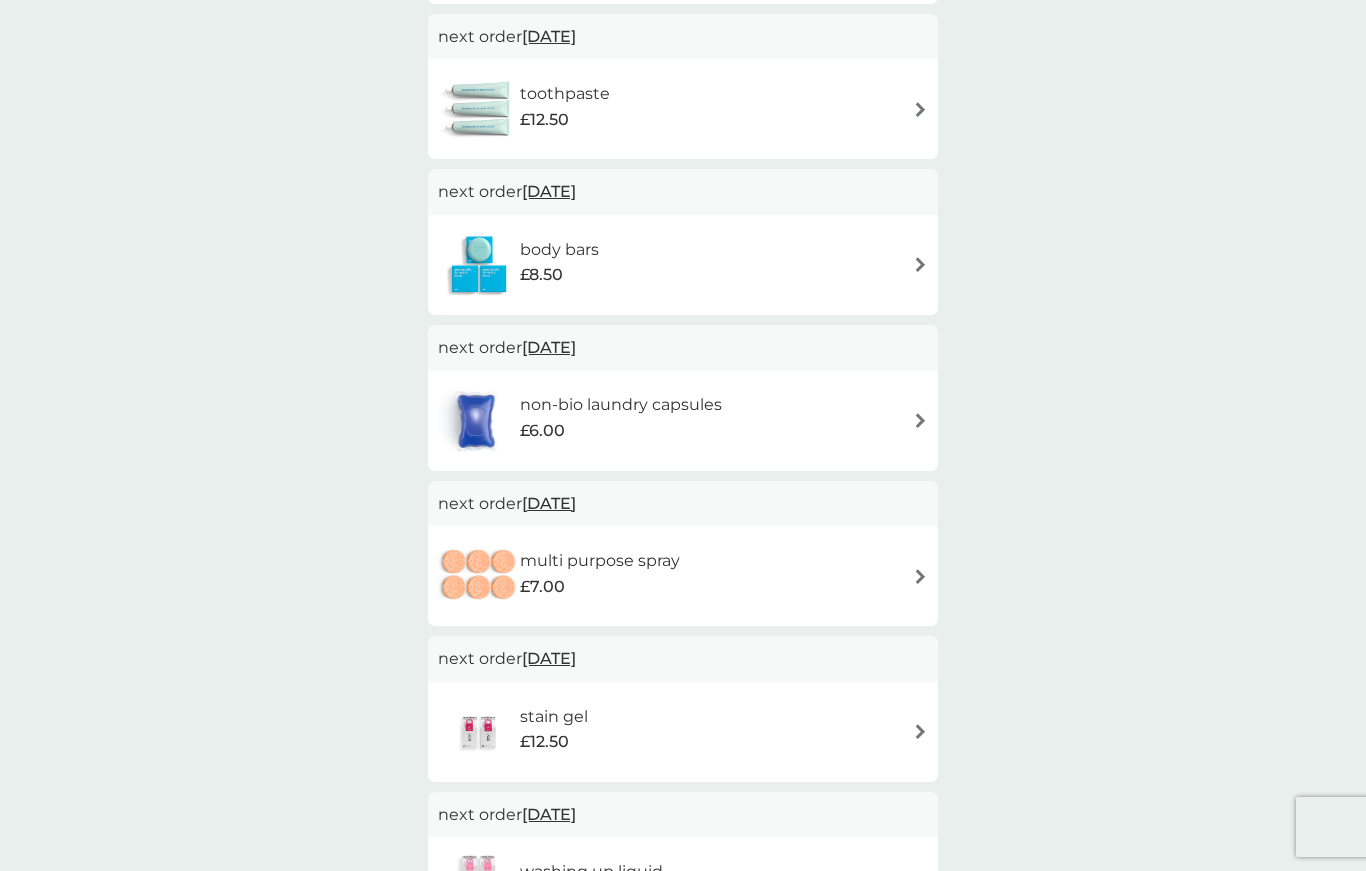 click on "non-bio laundry capsules £6.00" at bounding box center [683, 421] 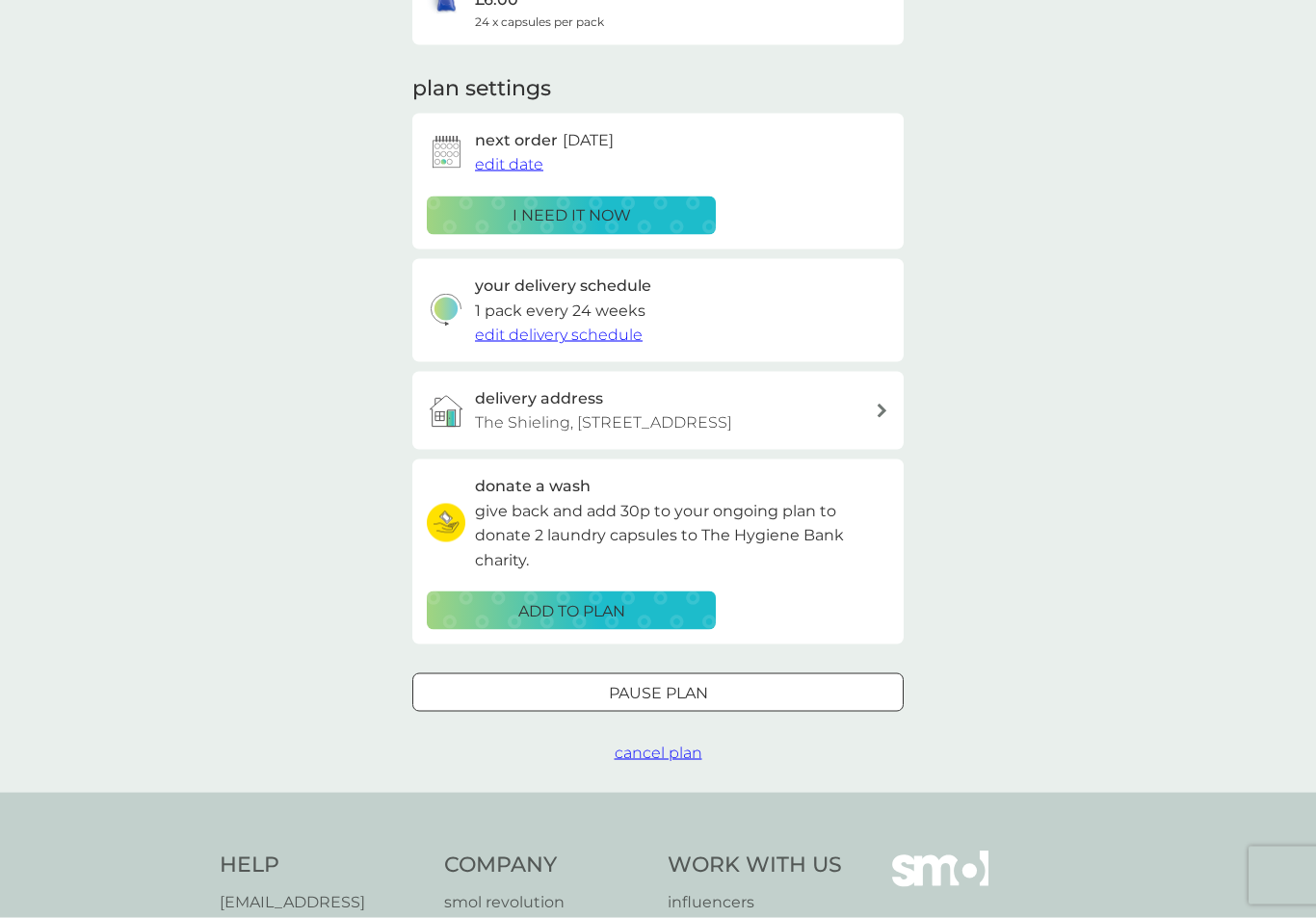 scroll, scrollTop: 213, scrollLeft: 0, axis: vertical 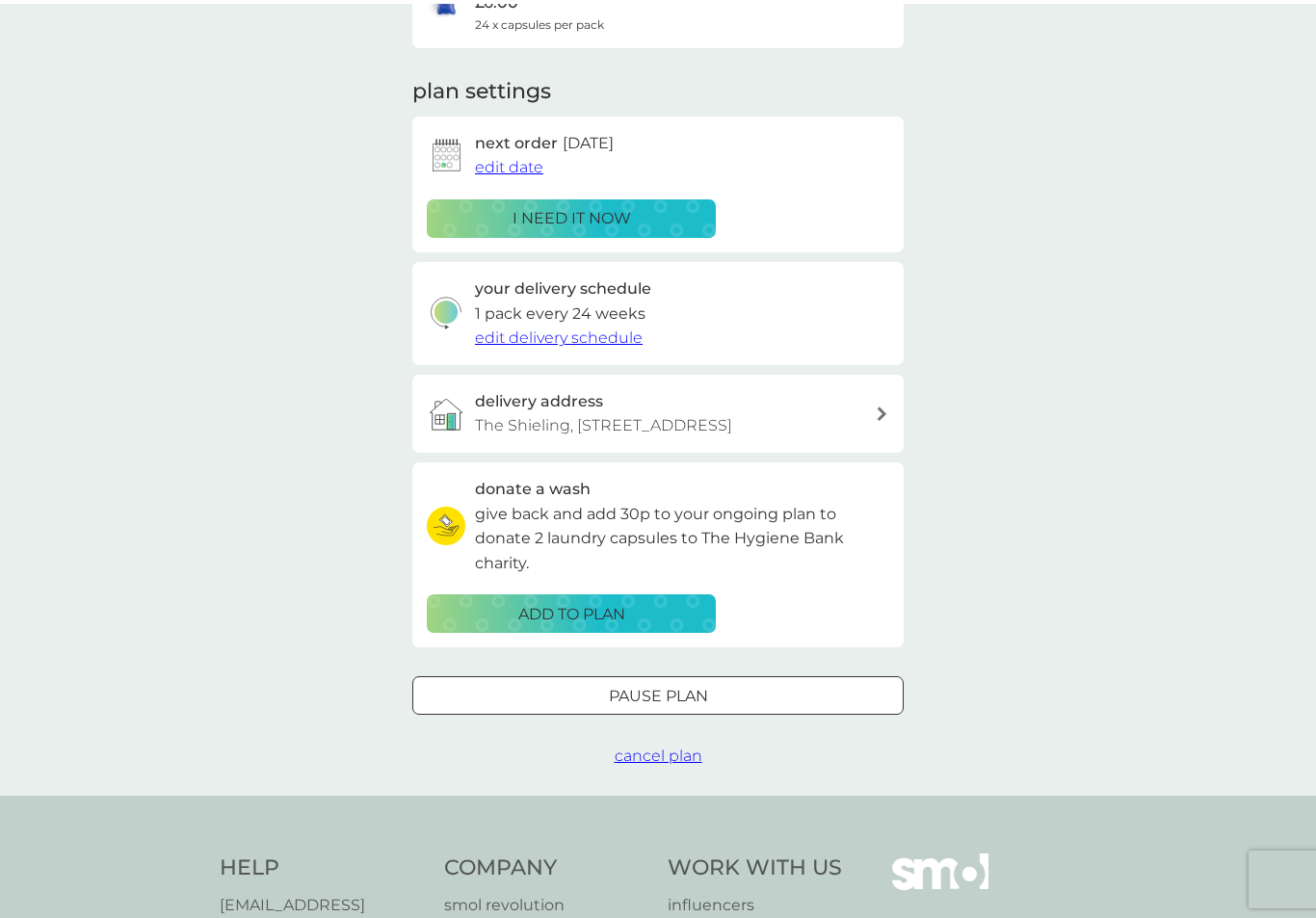 click on "Pause plan" at bounding box center [658, 693] 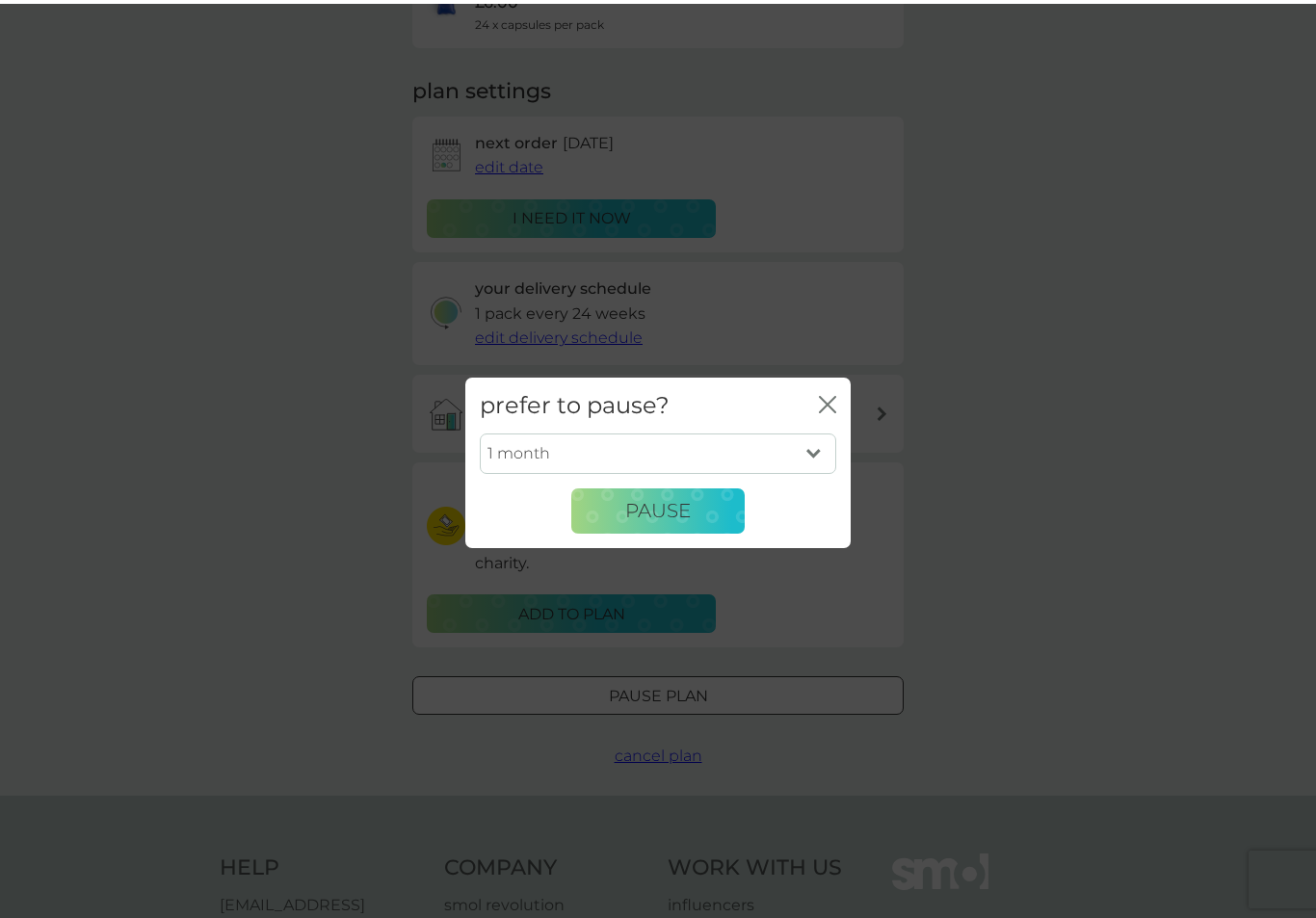 scroll, scrollTop: 209, scrollLeft: 0, axis: vertical 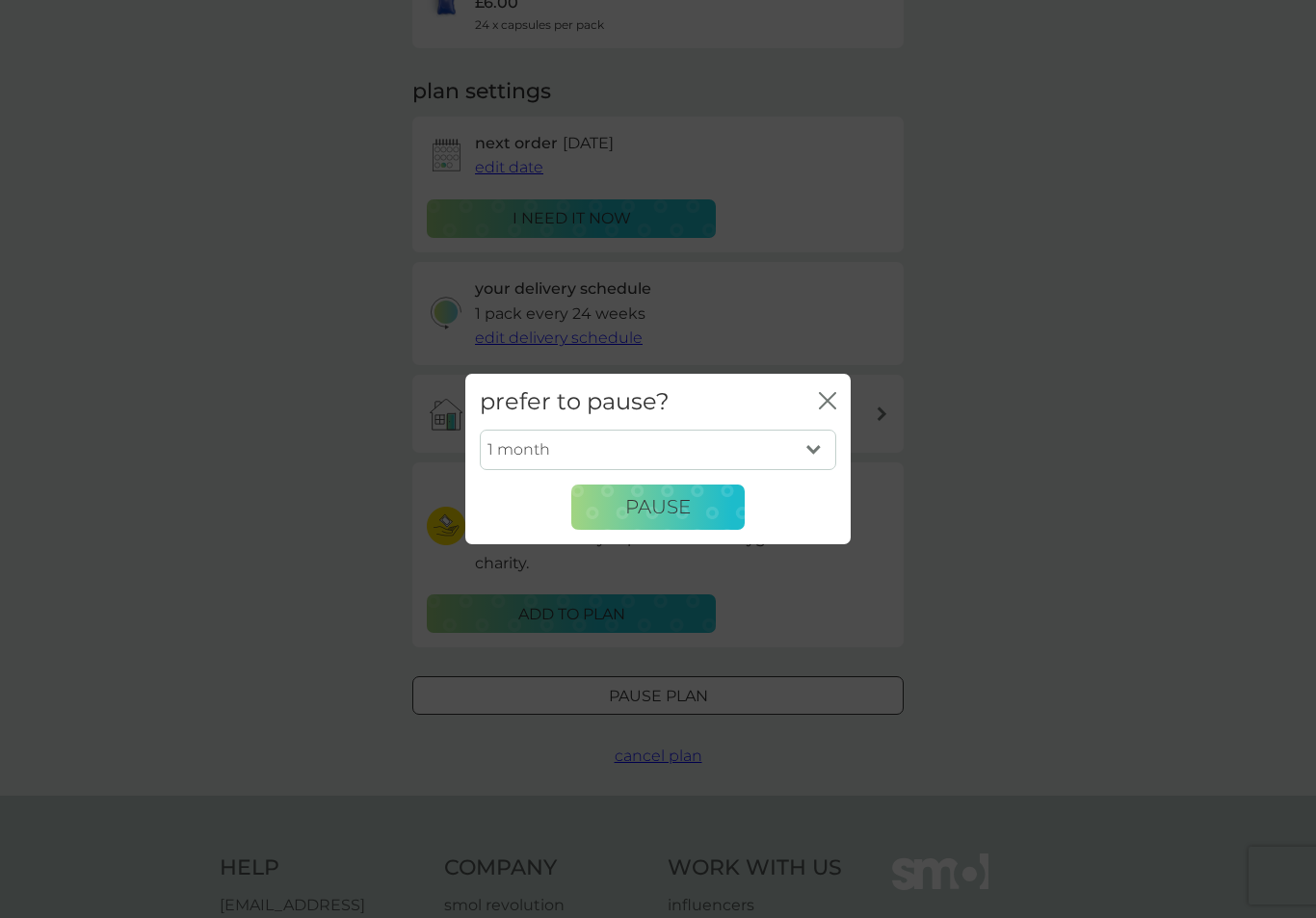 click on "1 month 2 months 3 months 4 months 5 months 6 months" at bounding box center (658, 450) 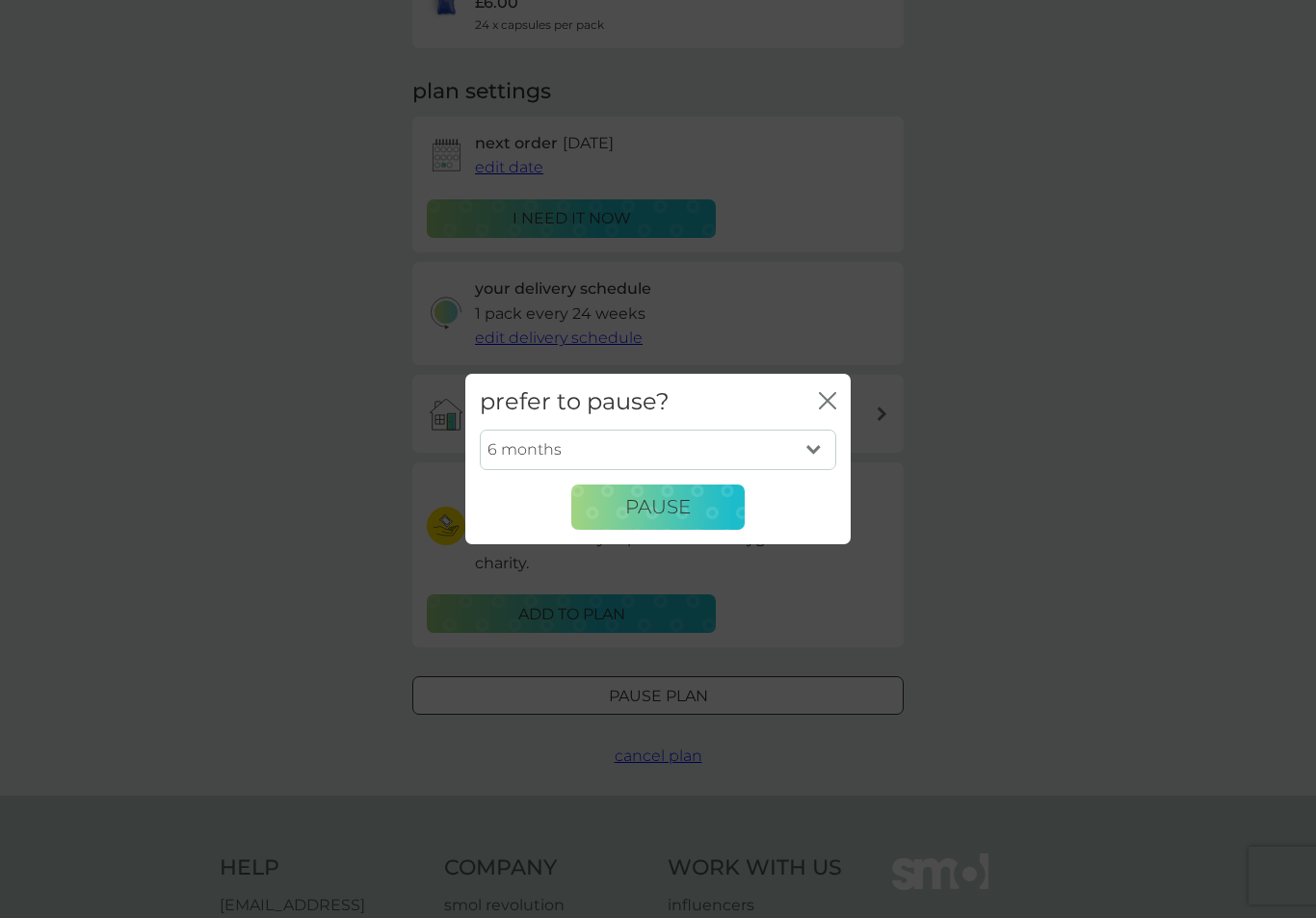 click on "Pause" at bounding box center [658, 508] 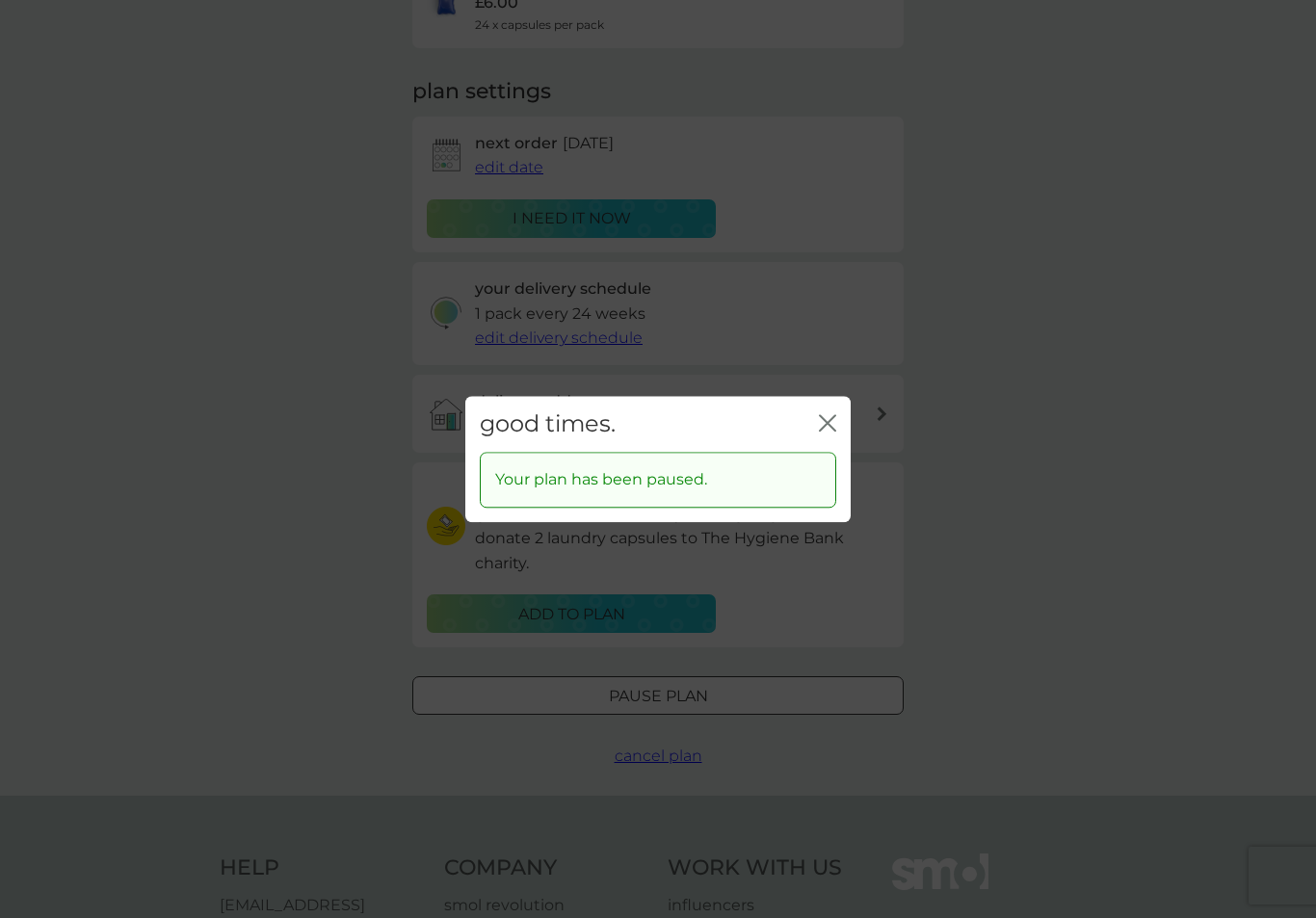 click 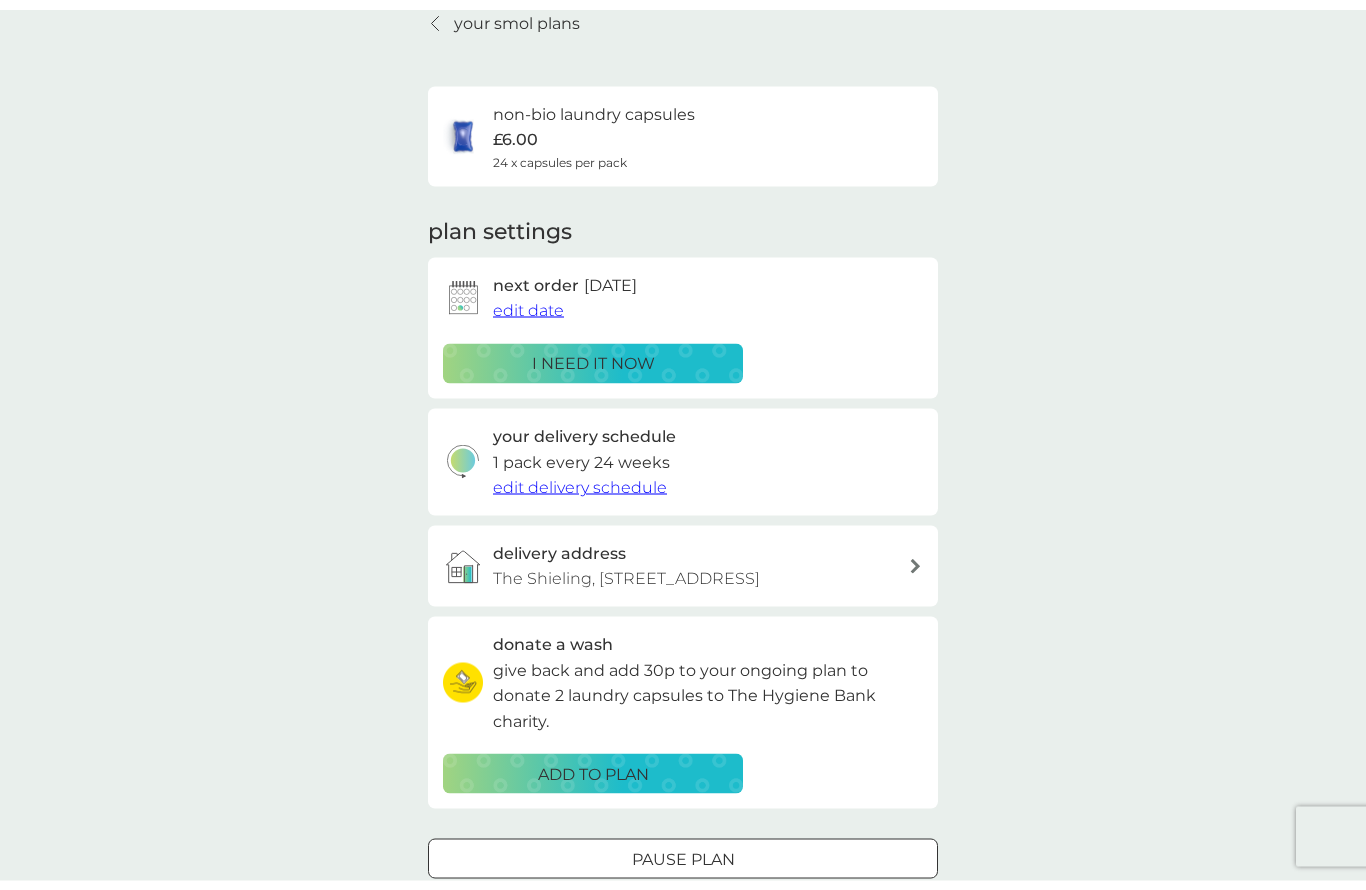 scroll, scrollTop: 0, scrollLeft: 0, axis: both 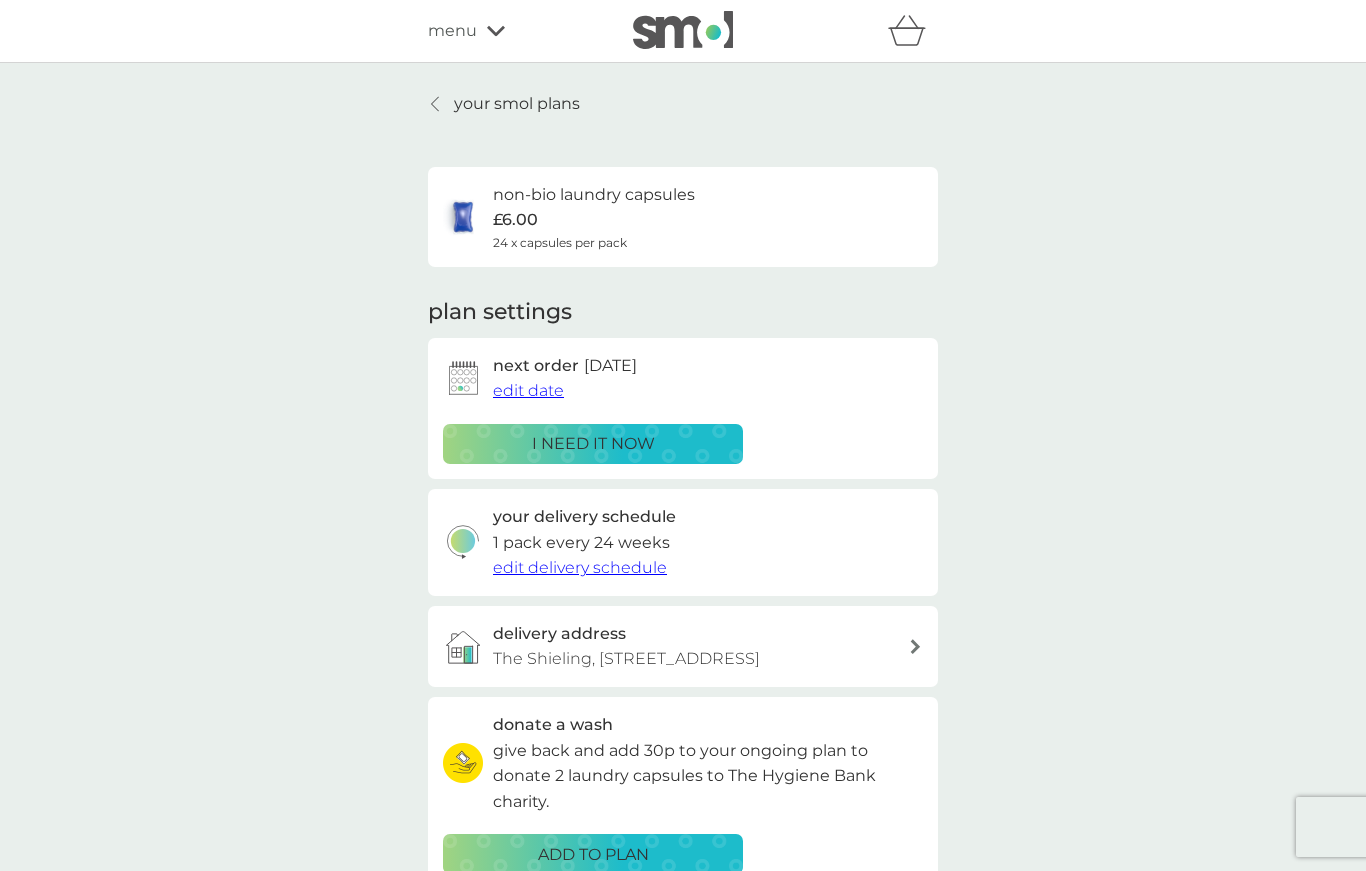 click on "your smol plans" at bounding box center [517, 104] 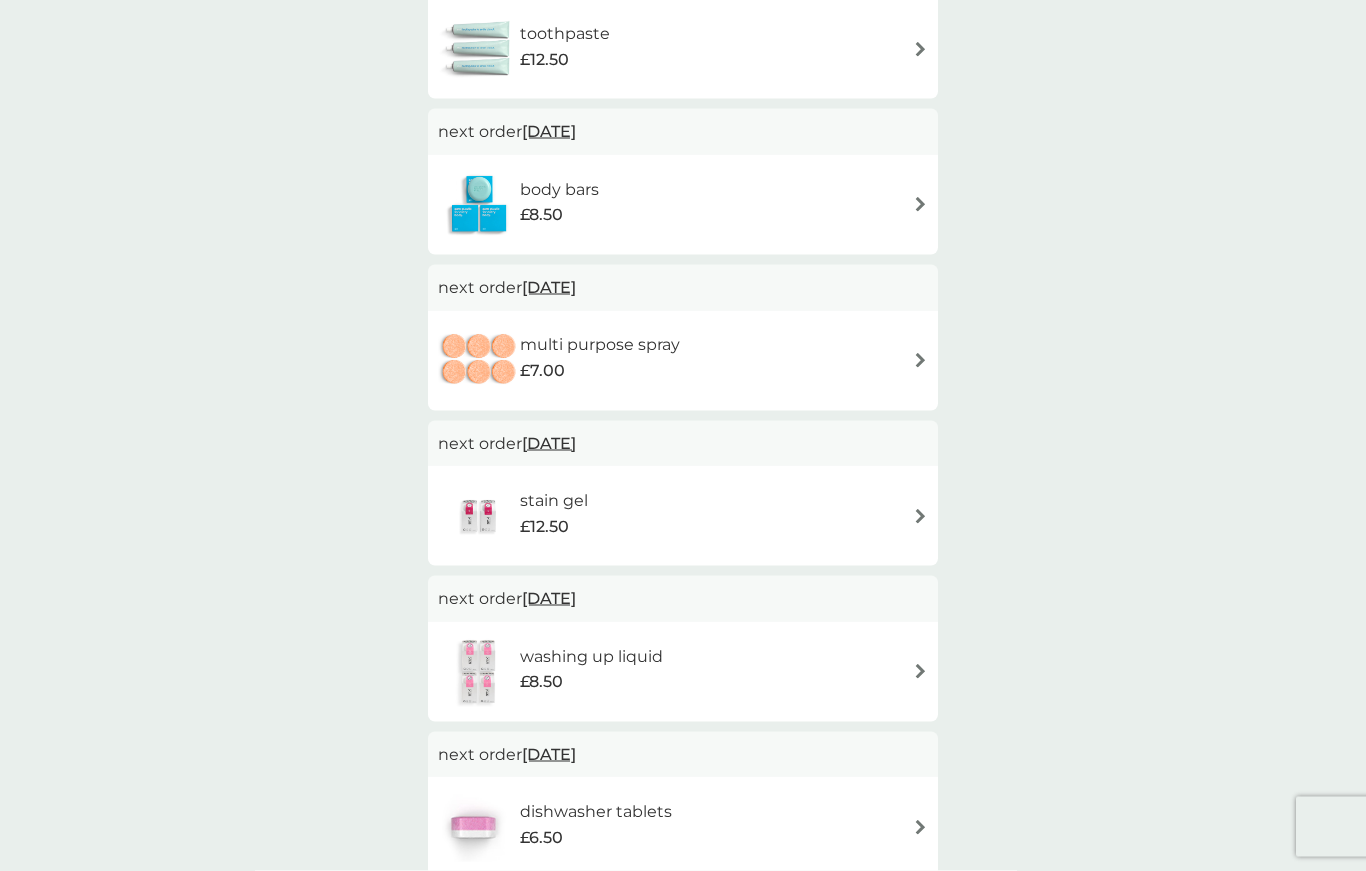 scroll, scrollTop: 616, scrollLeft: 0, axis: vertical 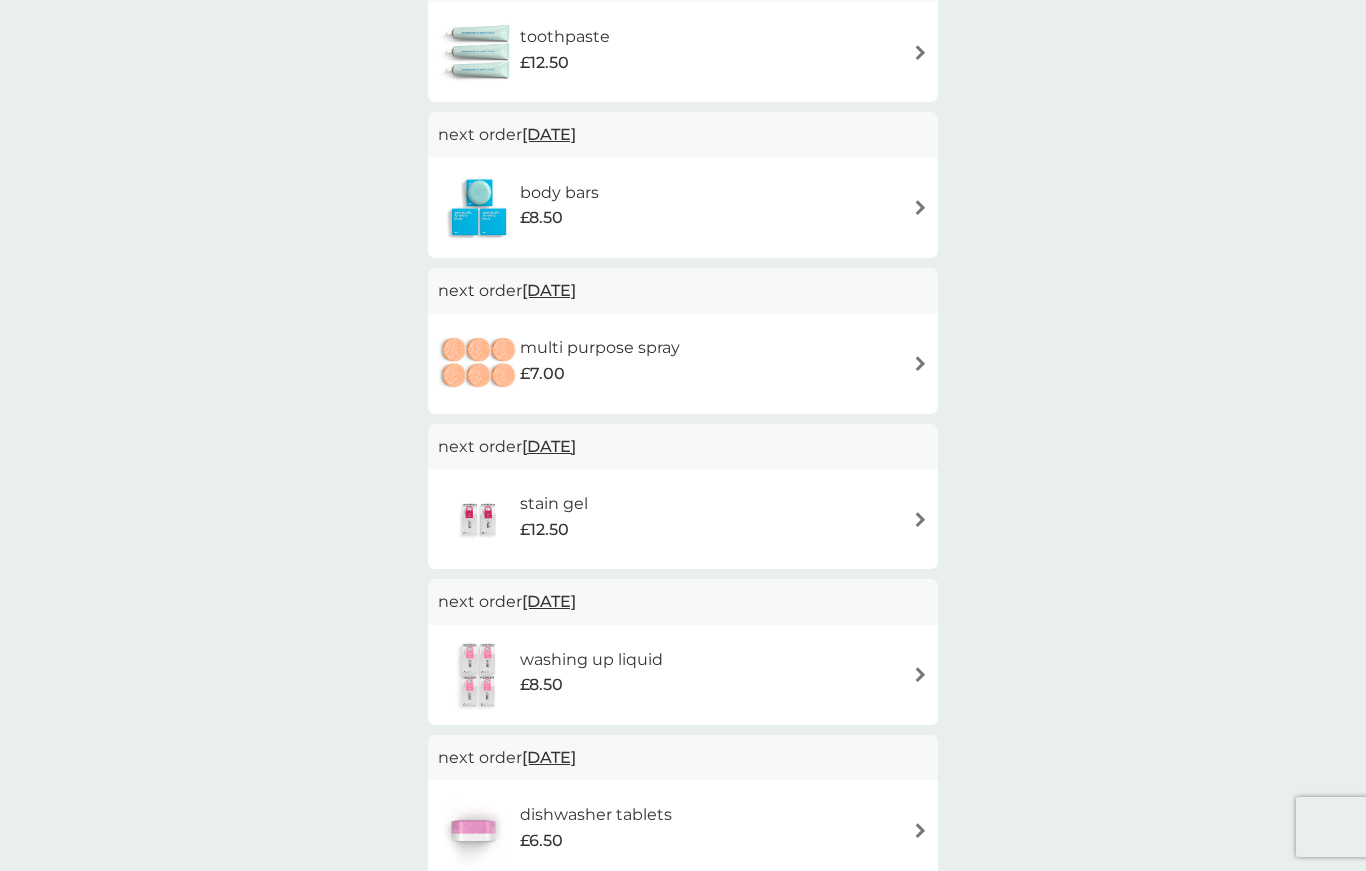 click on "body bars £8.50" at bounding box center [683, 208] 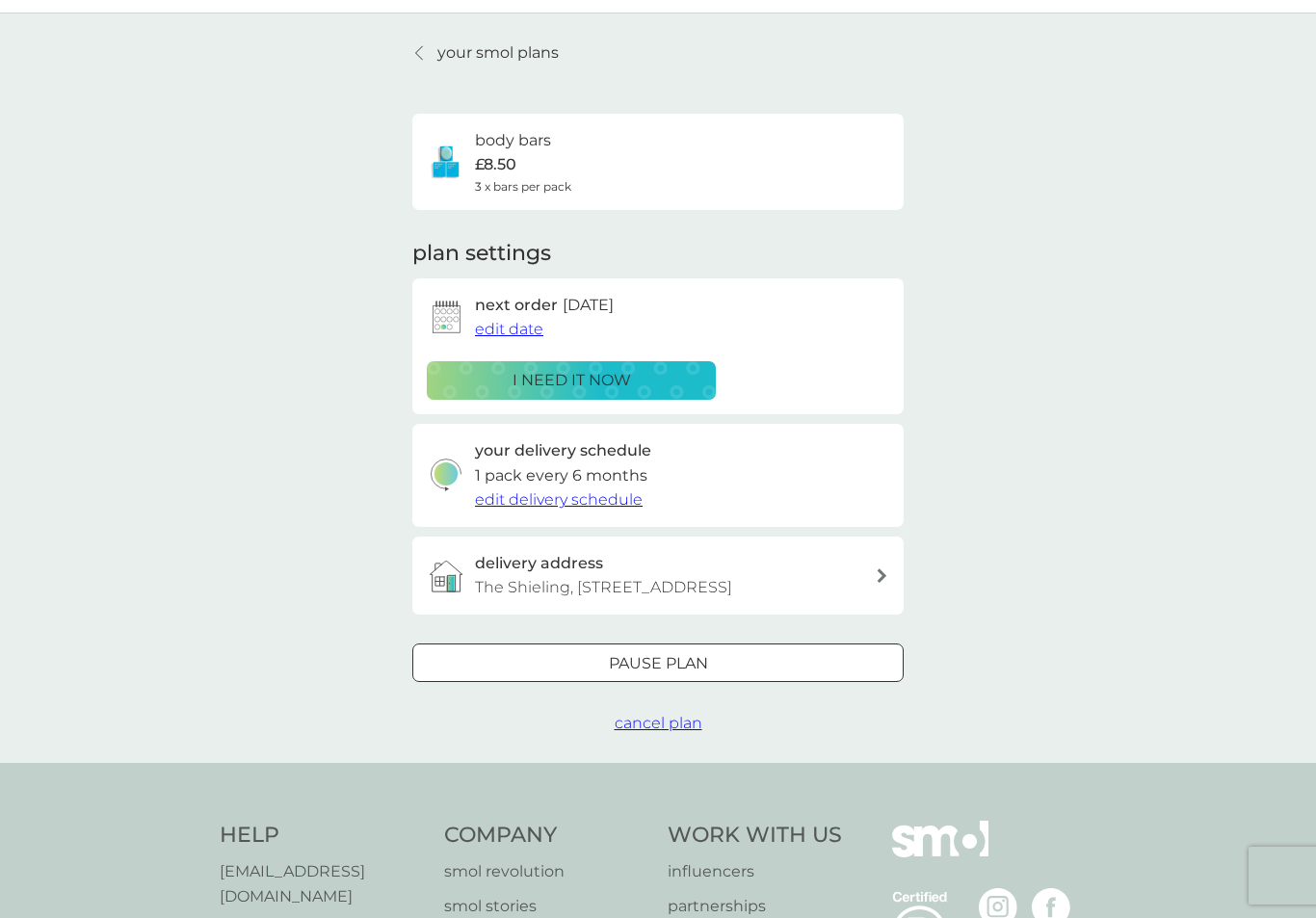 scroll, scrollTop: 47, scrollLeft: 0, axis: vertical 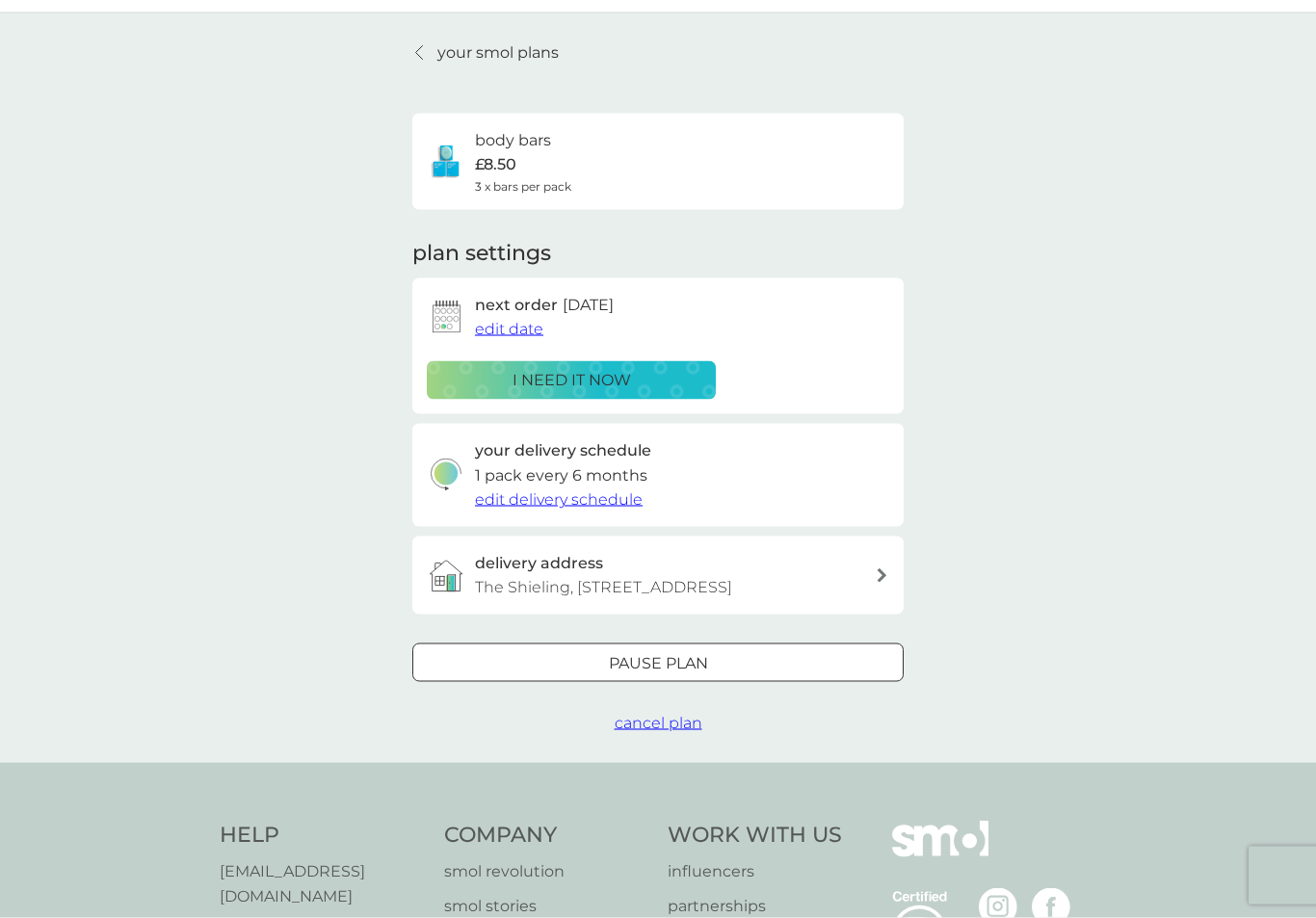 click on "Pause plan" at bounding box center (658, 664) 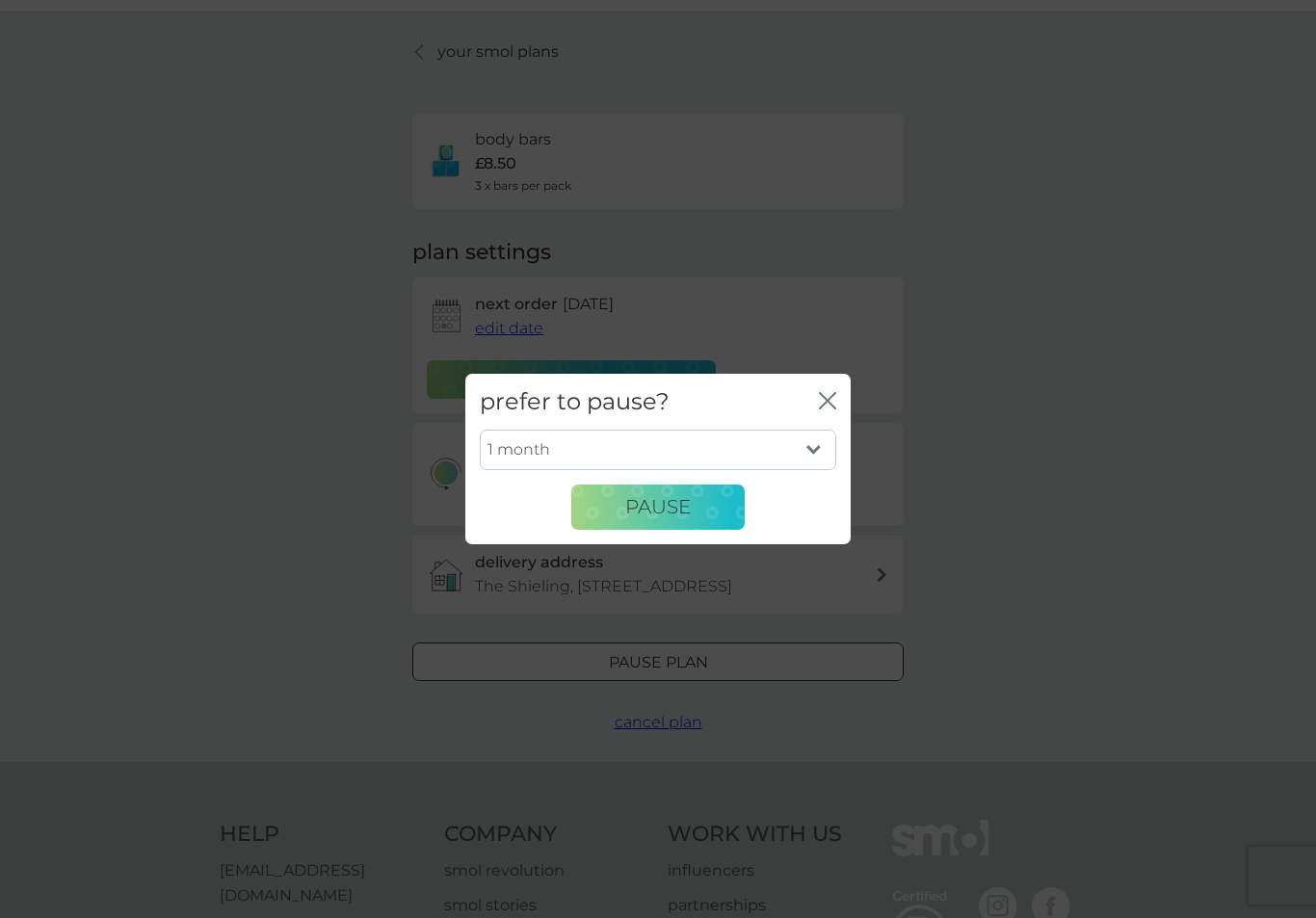 click on "1 month 2 months 3 months 4 months 5 months 6 months" at bounding box center (658, 450) 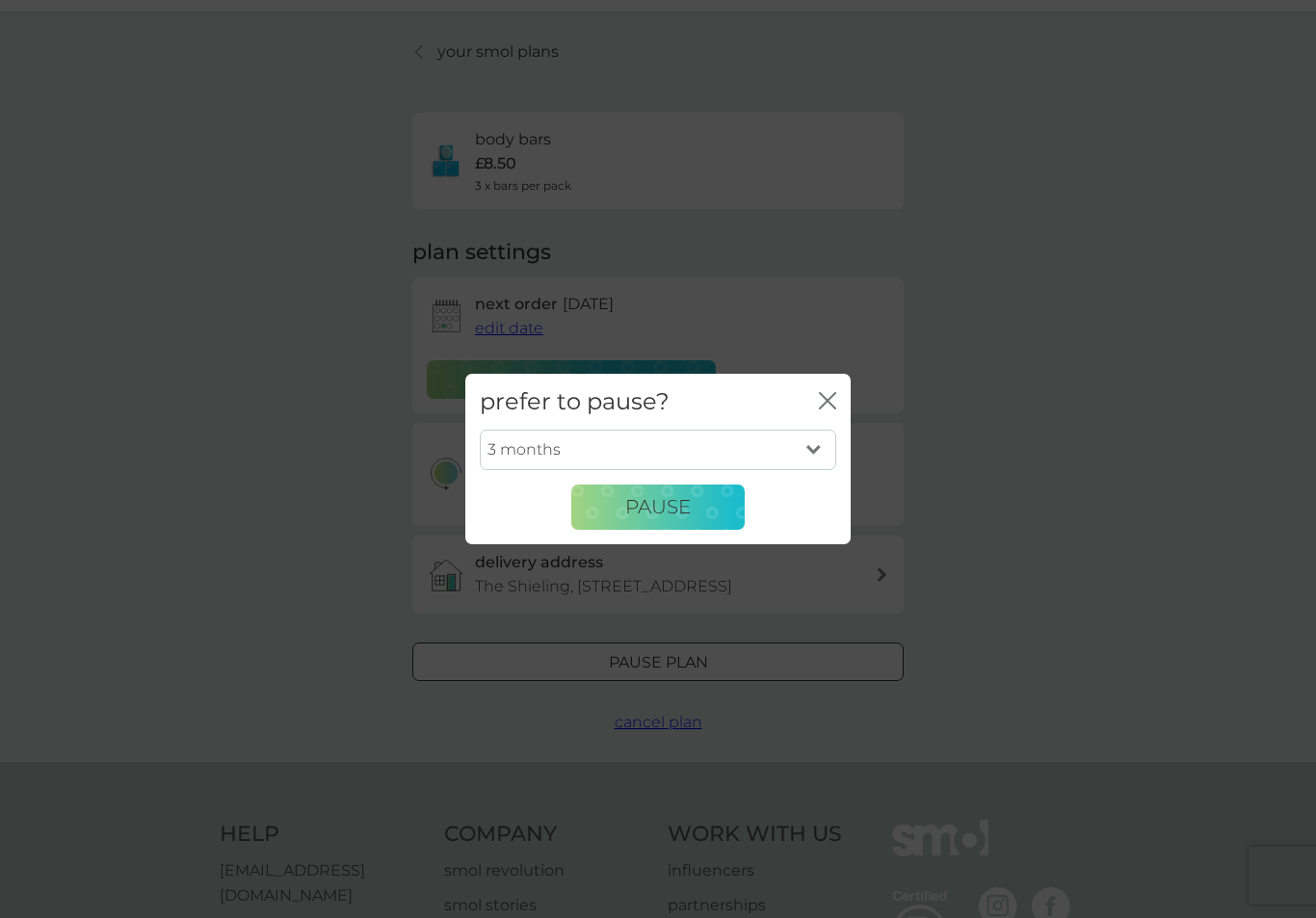 click on "Pause" at bounding box center [658, 507] 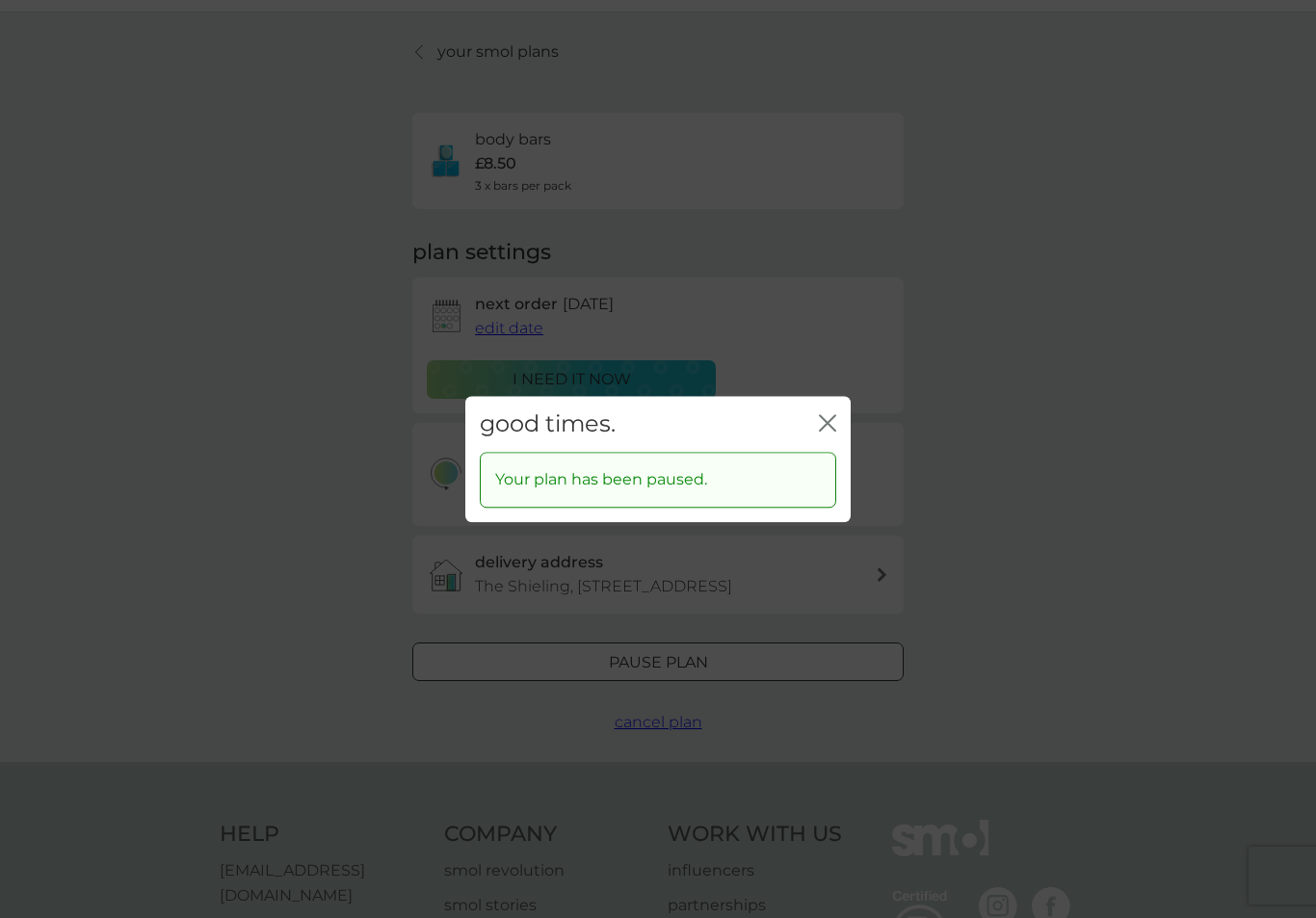 click 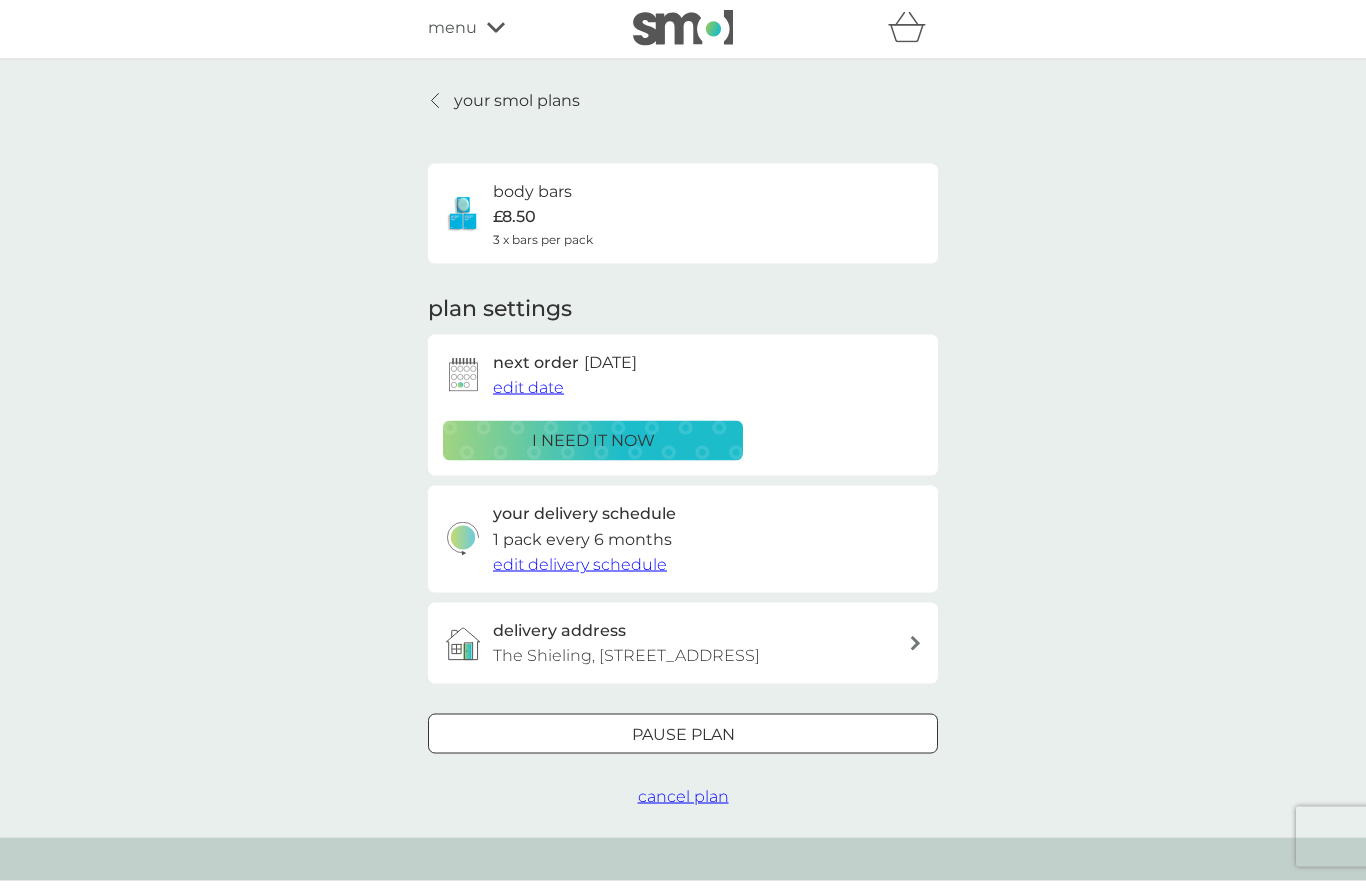 scroll, scrollTop: 0, scrollLeft: 0, axis: both 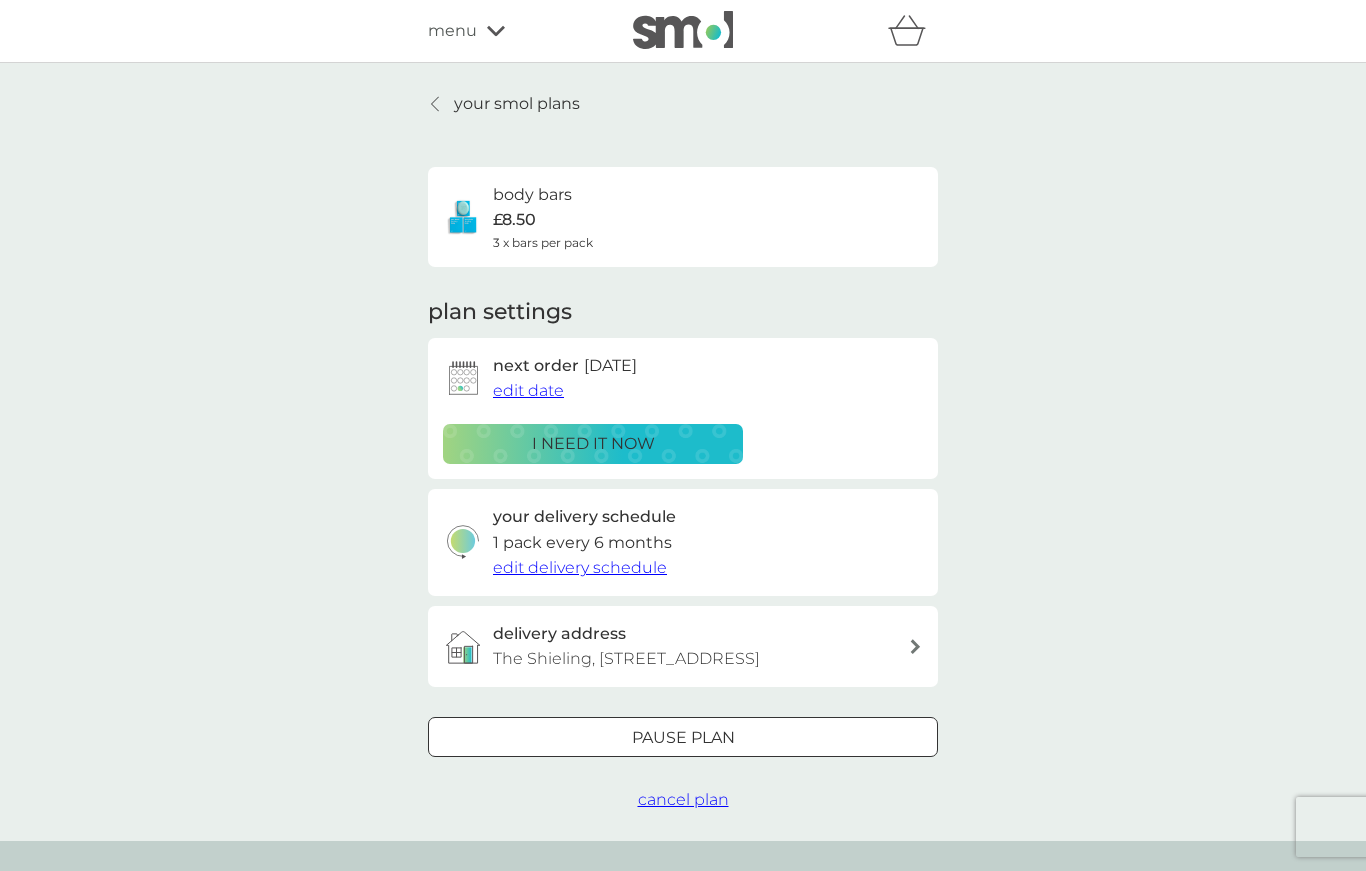 click on "your smol plans" at bounding box center (517, 104) 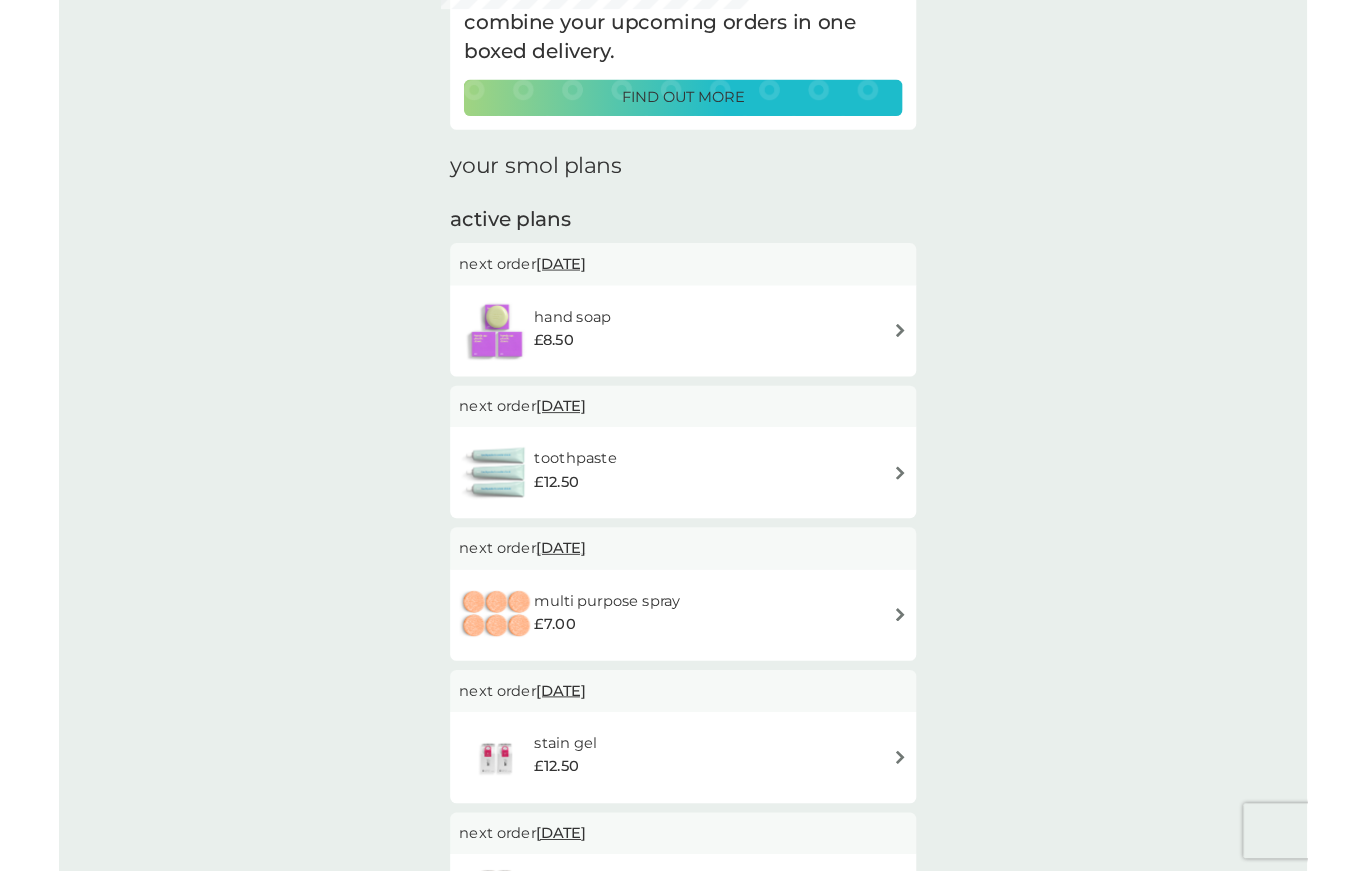 scroll, scrollTop: 233, scrollLeft: 0, axis: vertical 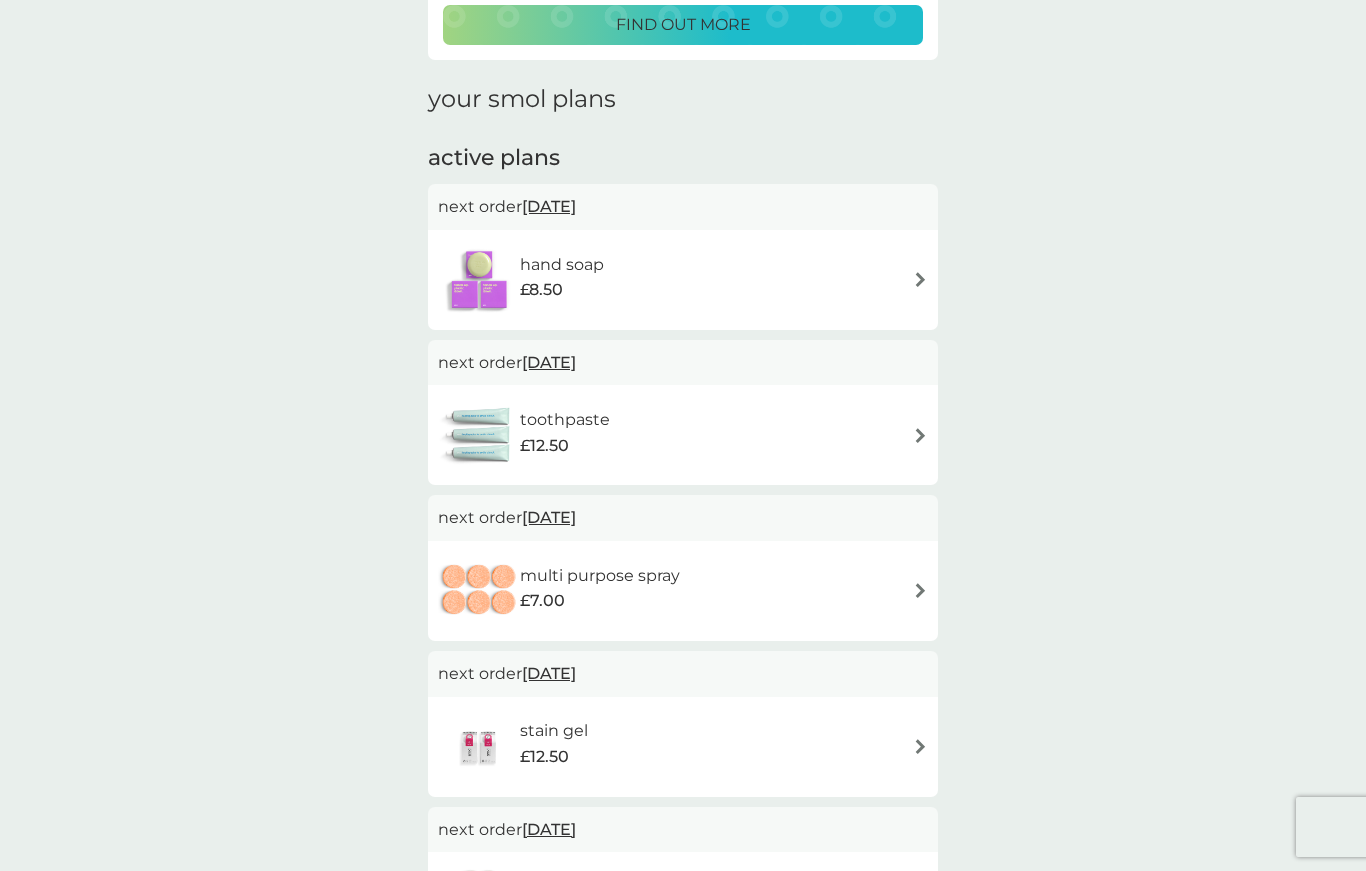 click on "hand soap £8.50" at bounding box center (683, 280) 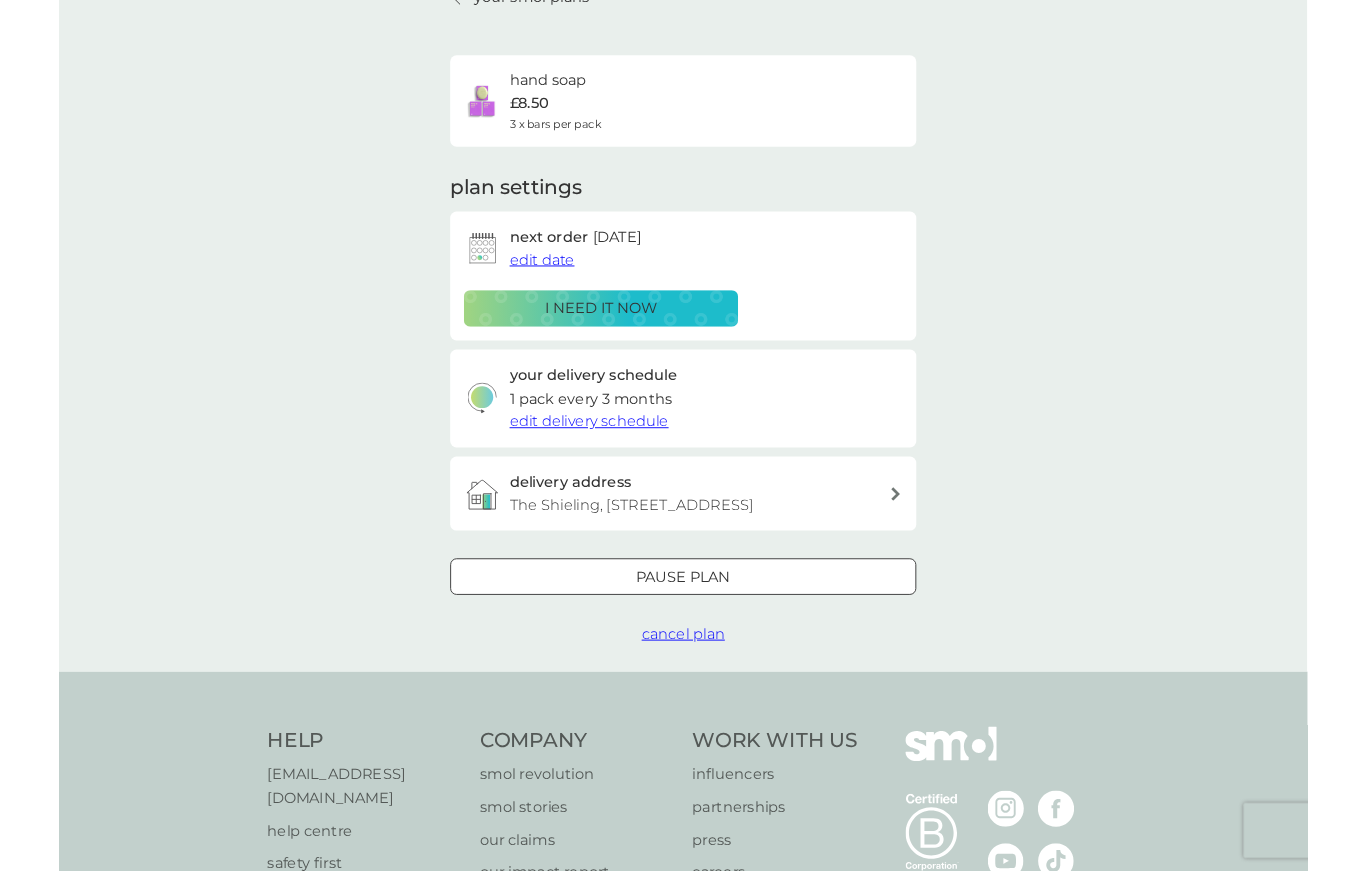 scroll, scrollTop: 189, scrollLeft: 0, axis: vertical 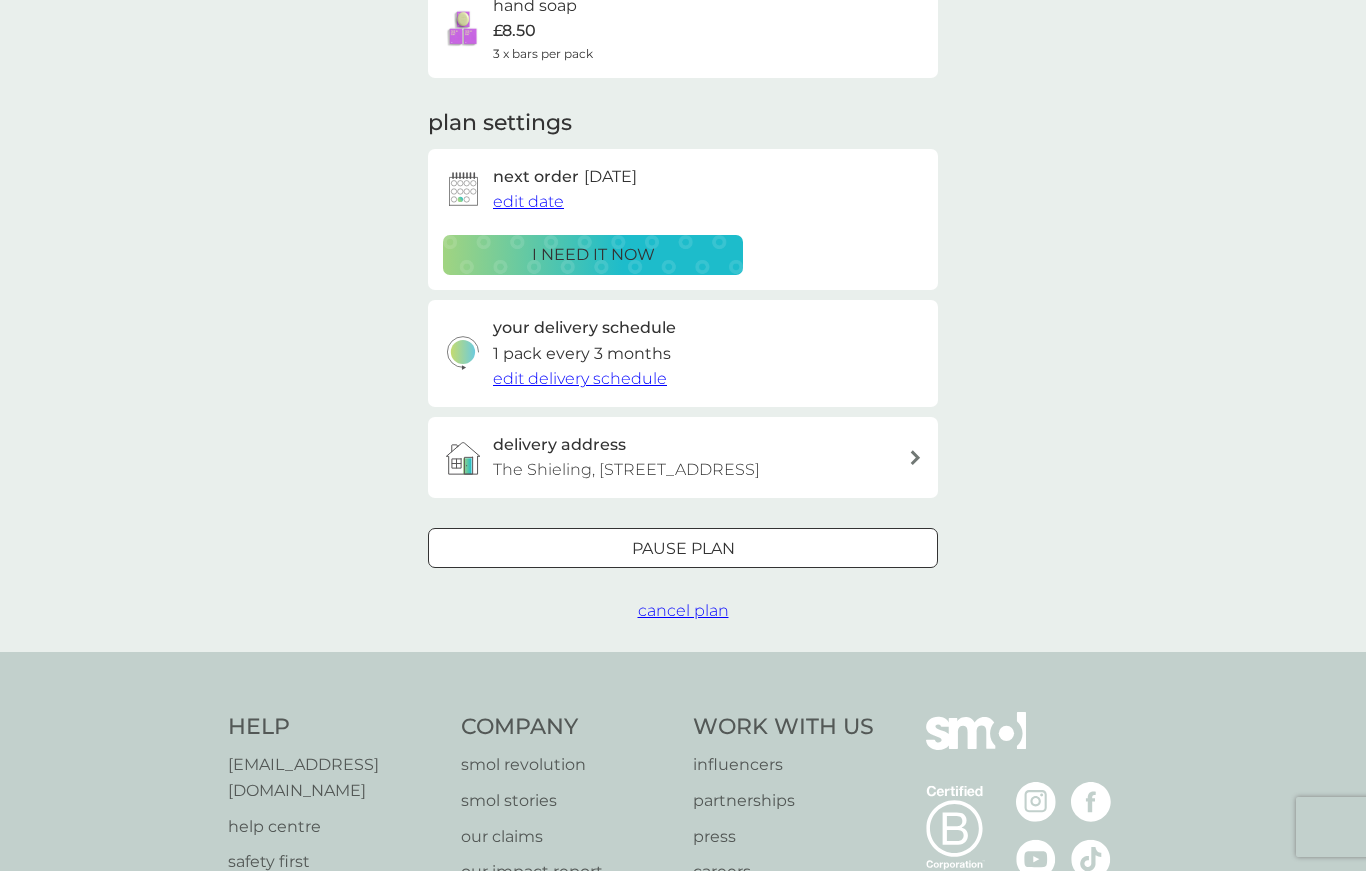 click on "Pause plan" at bounding box center (683, 549) 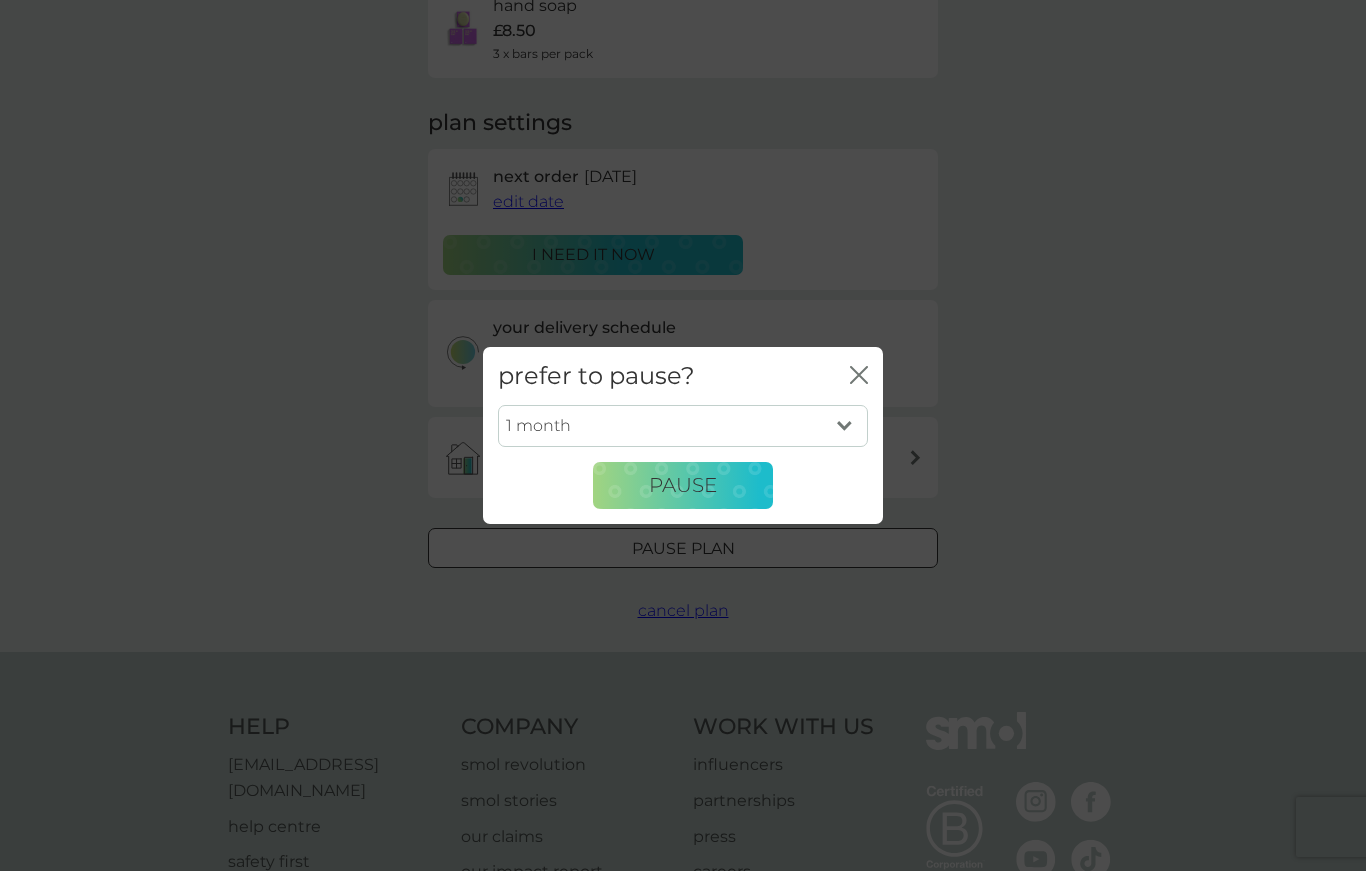 click on "1 month 2 months 3 months 4 months 5 months 6 months" at bounding box center (683, 426) 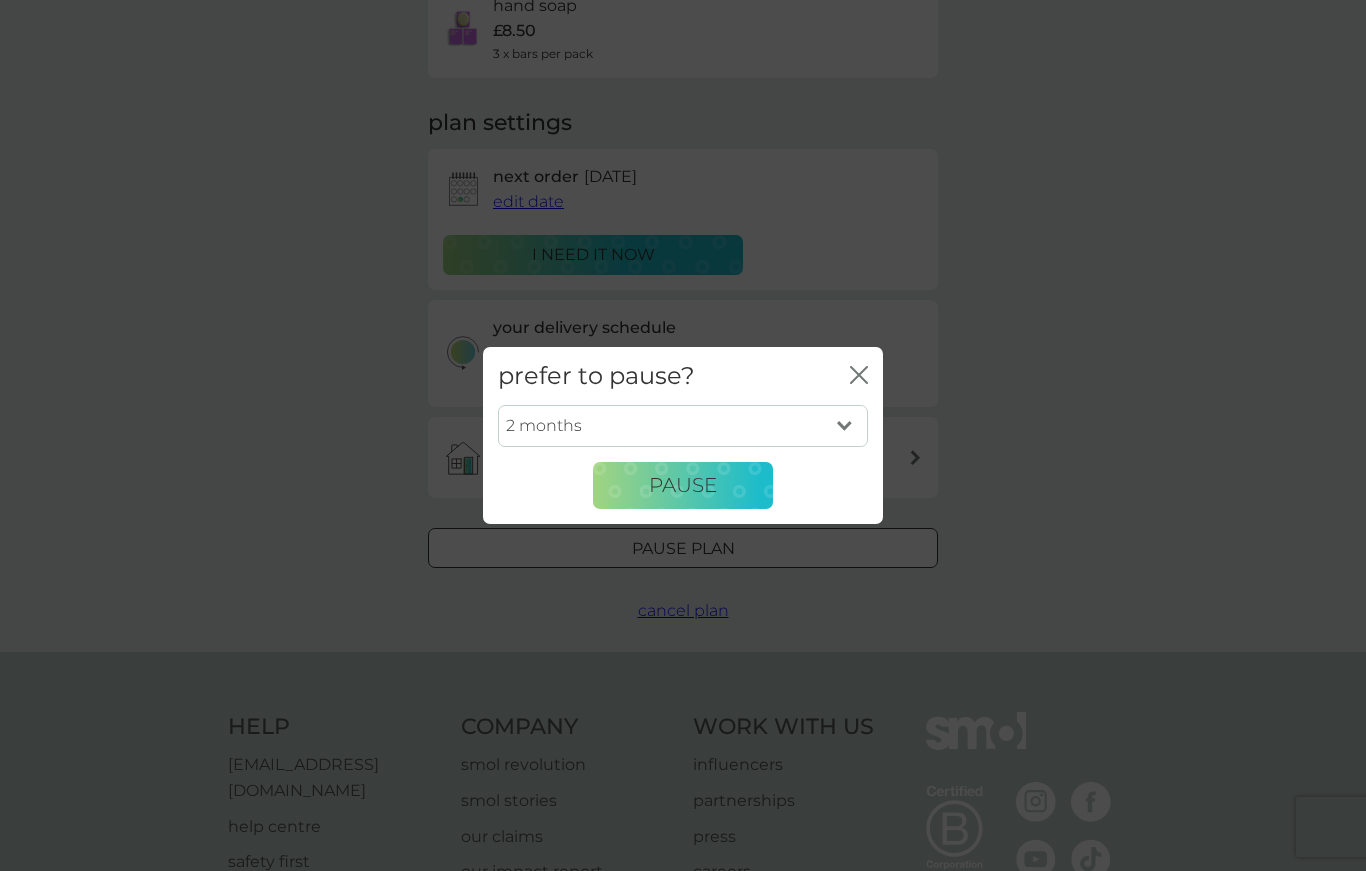 click on "Pause" at bounding box center [683, 485] 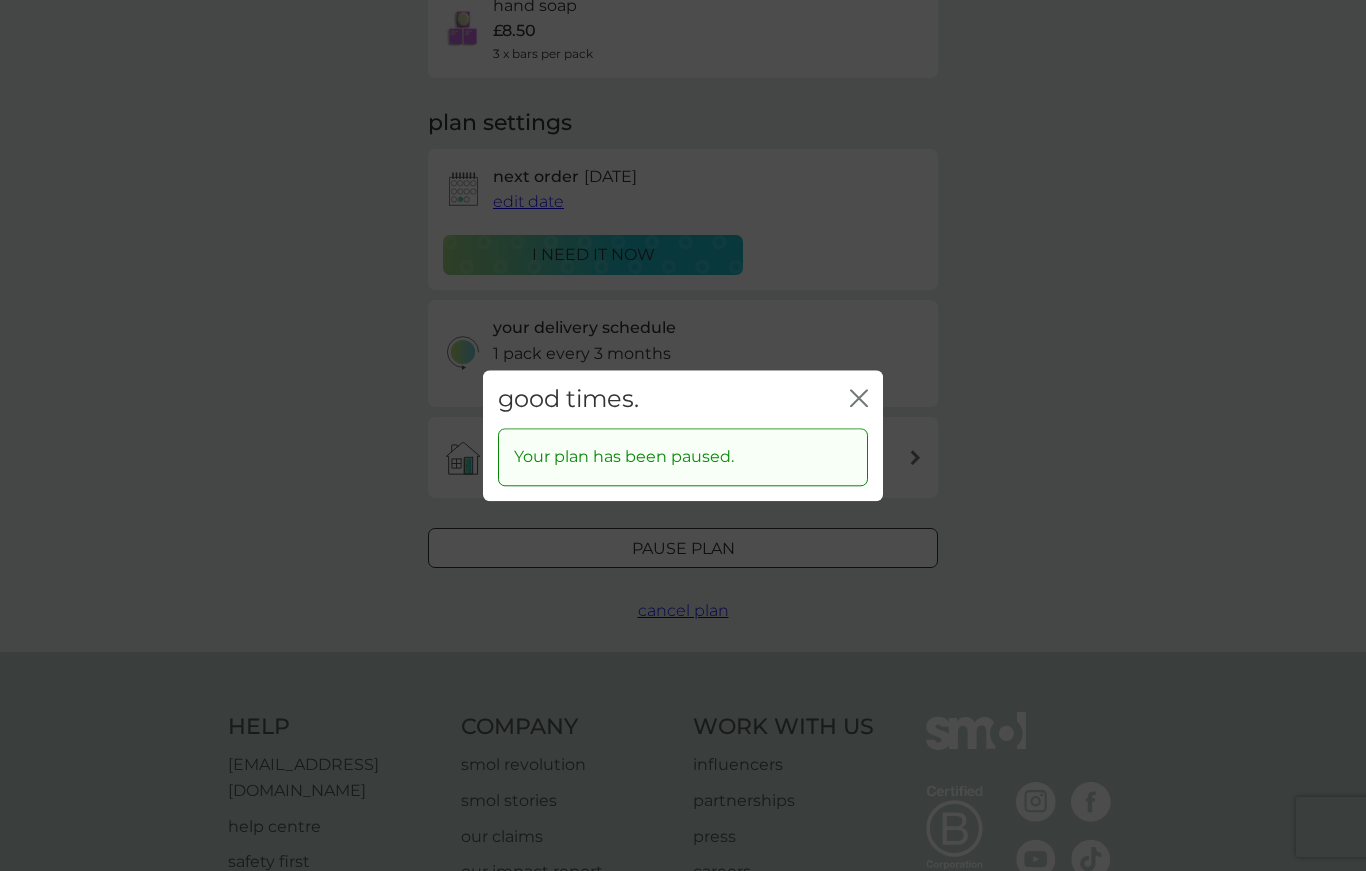 click on "good times. close" at bounding box center (683, 399) 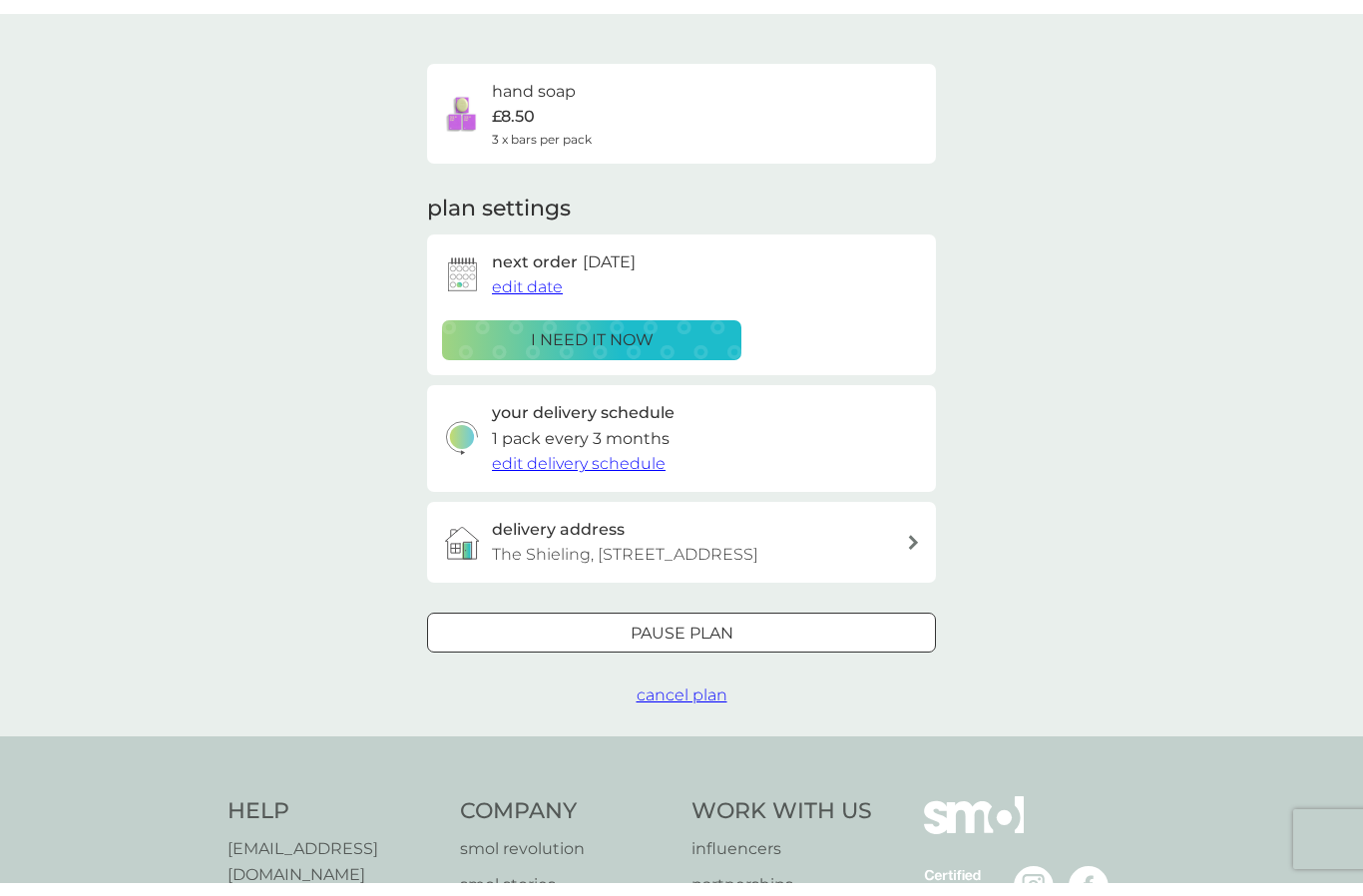 scroll, scrollTop: 0, scrollLeft: 0, axis: both 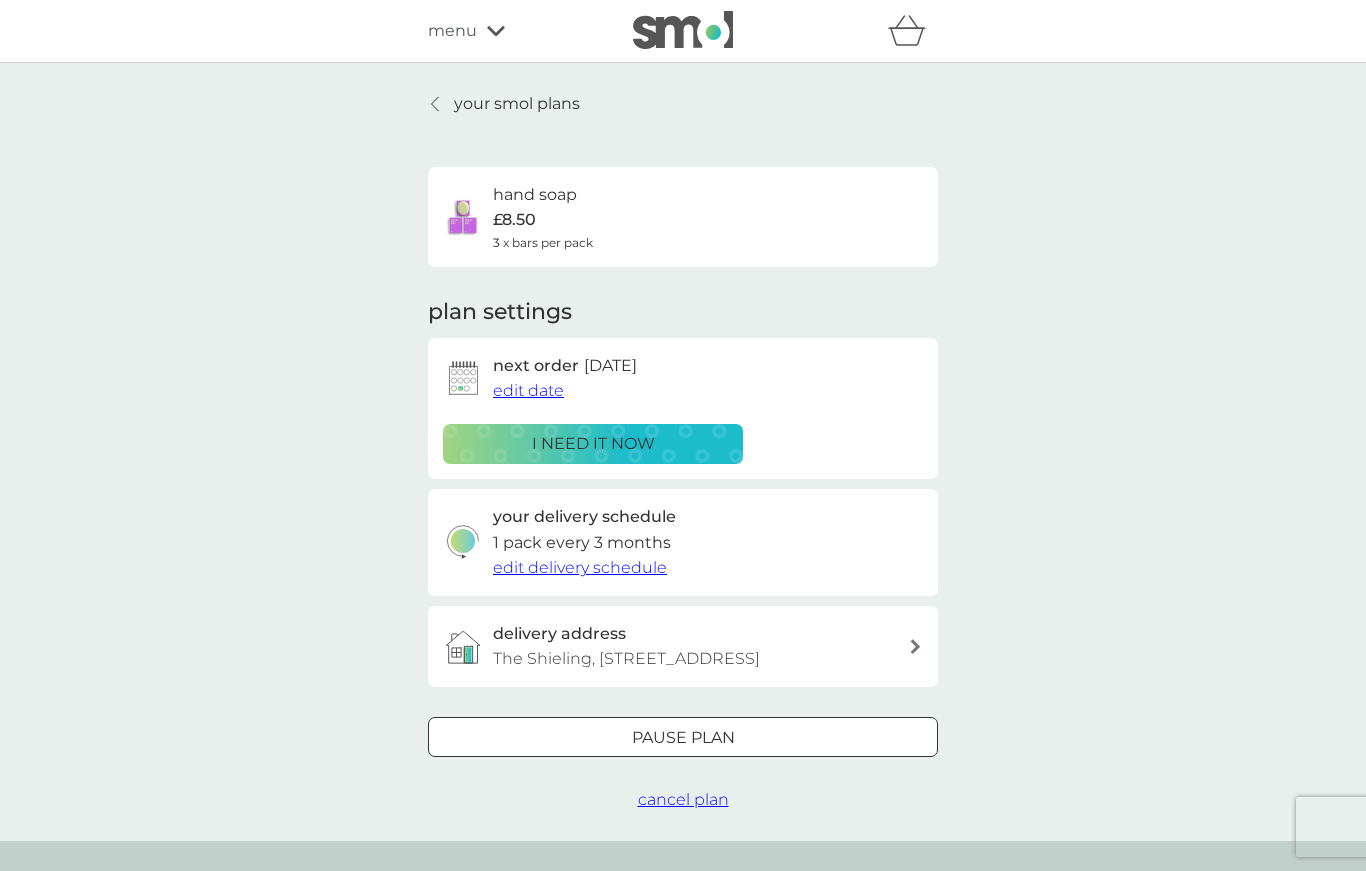 click on "your smol plans" at bounding box center [517, 104] 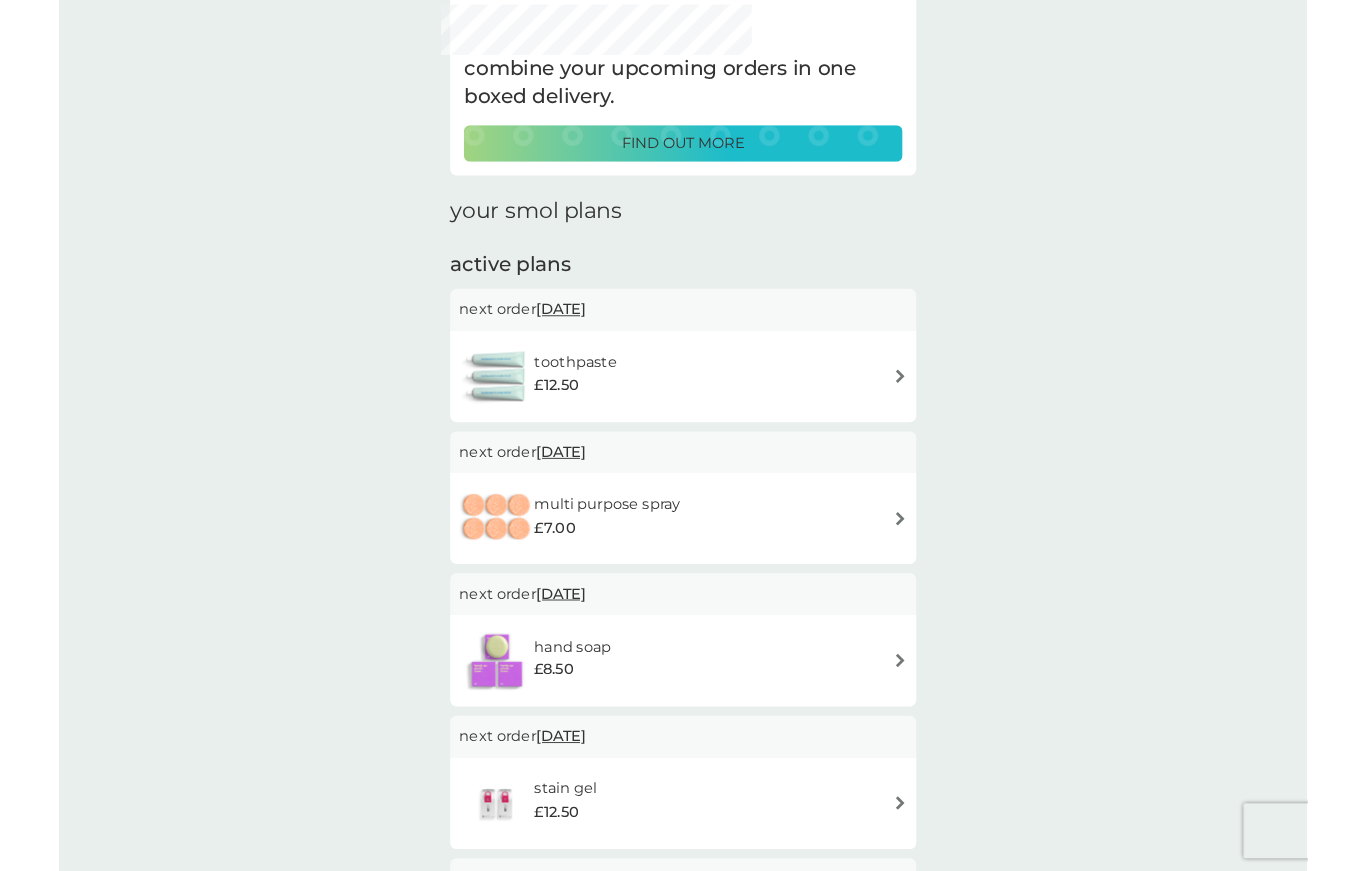 scroll, scrollTop: 183, scrollLeft: 0, axis: vertical 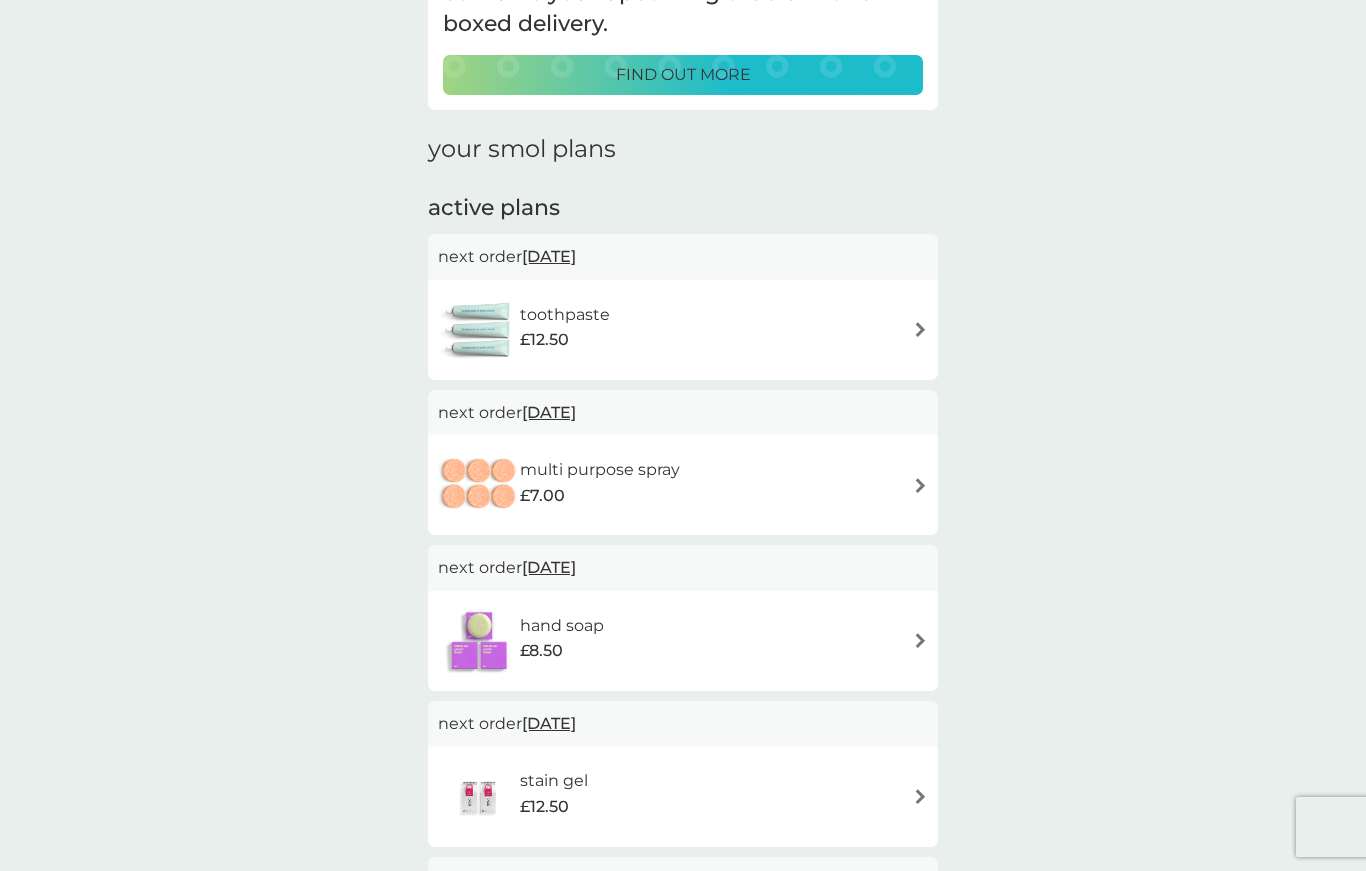 click on "toothpaste £12.50" at bounding box center (683, 330) 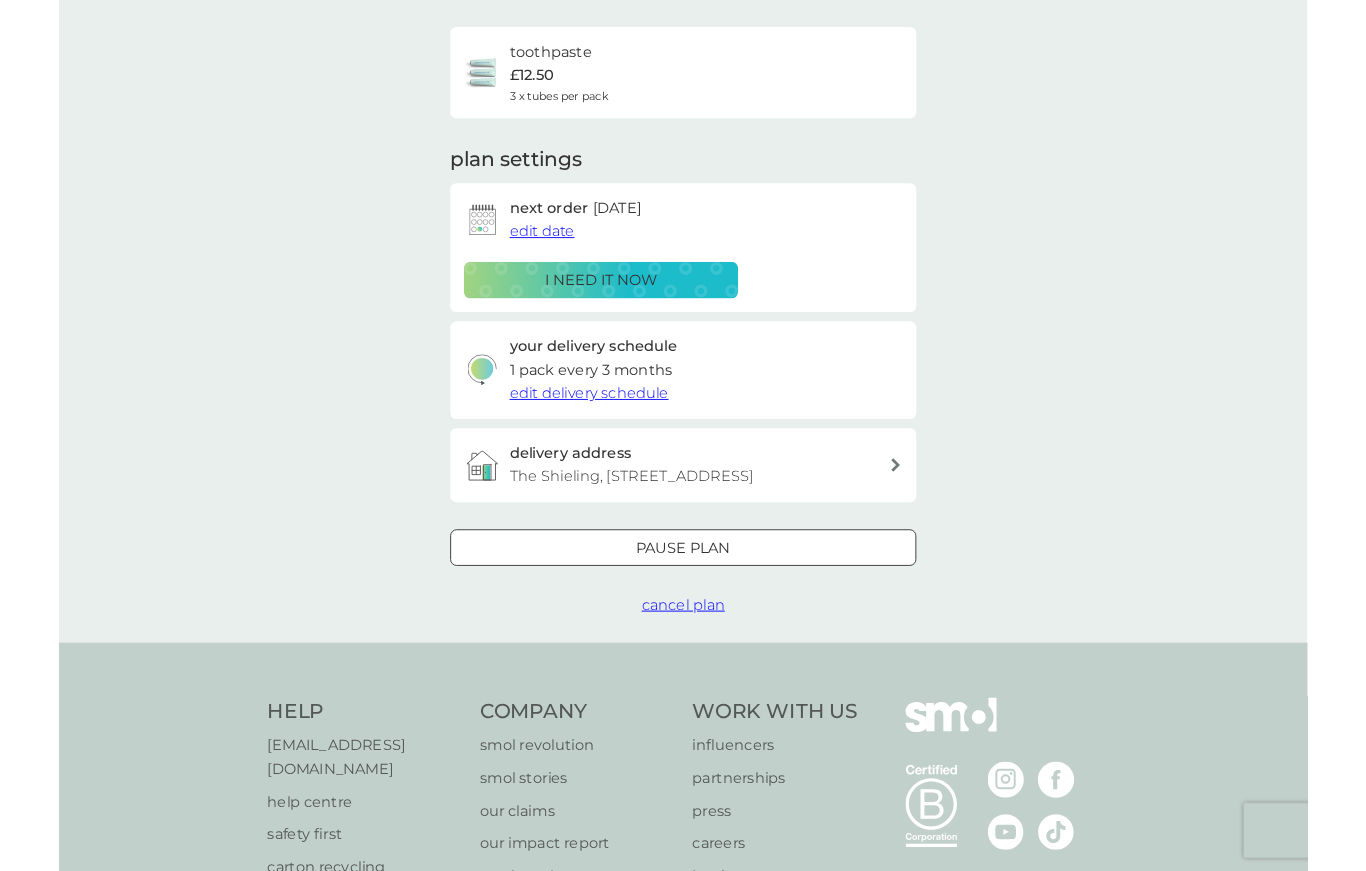 scroll, scrollTop: 220, scrollLeft: 0, axis: vertical 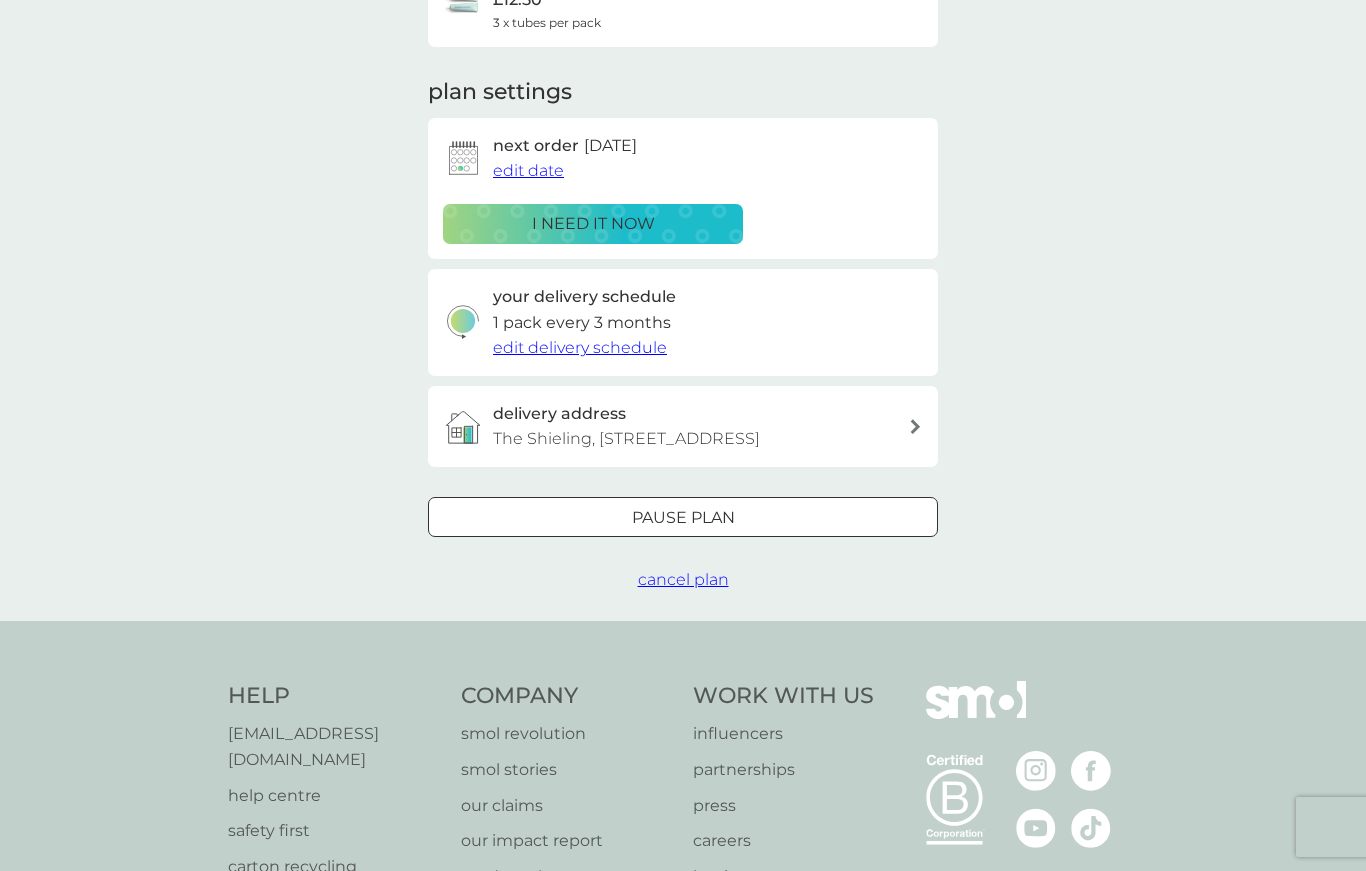click on "Pause plan" at bounding box center [683, 518] 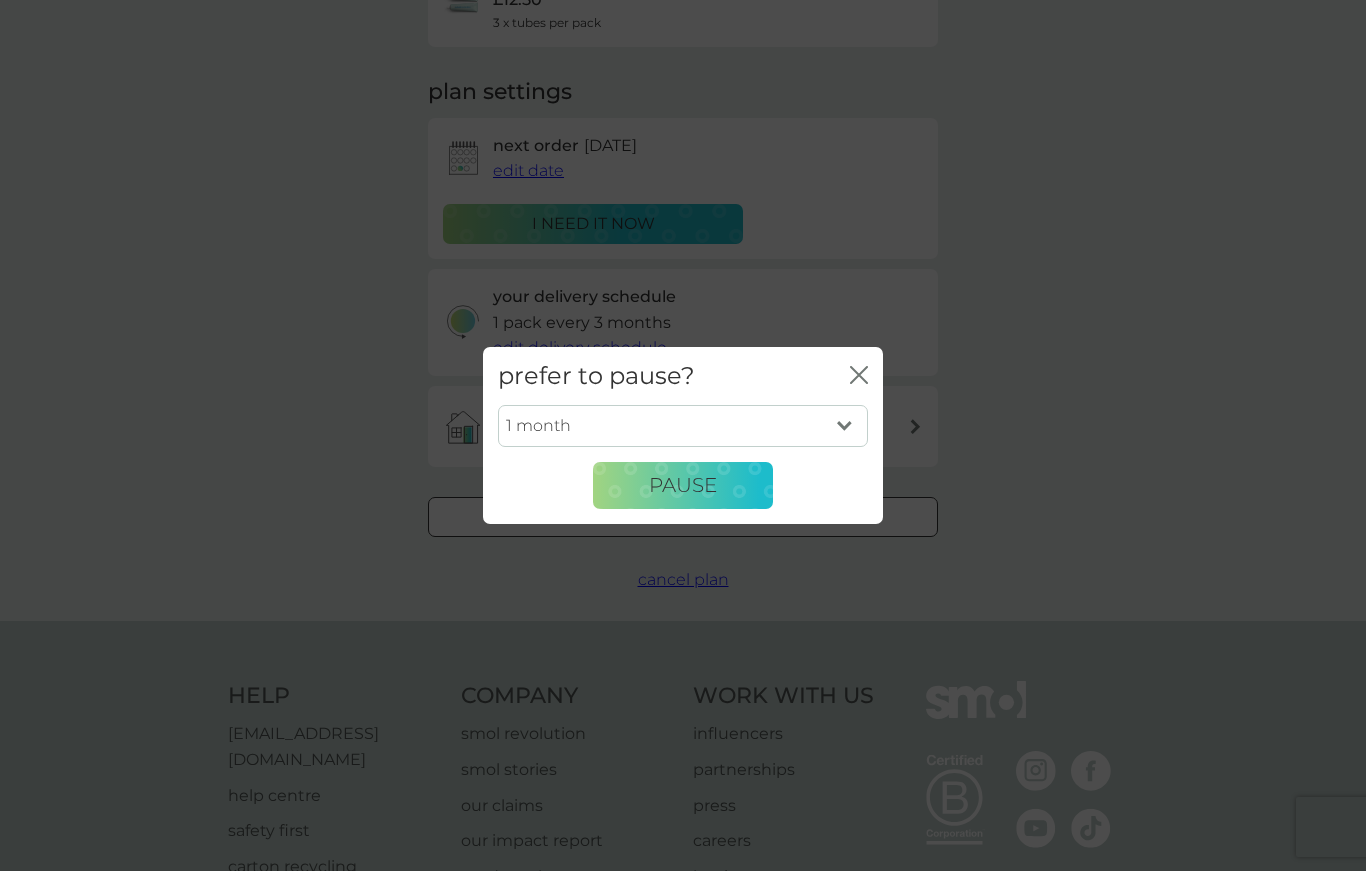 click on "1 month 2 months 3 months 4 months 5 months 6 months" at bounding box center [683, 426] 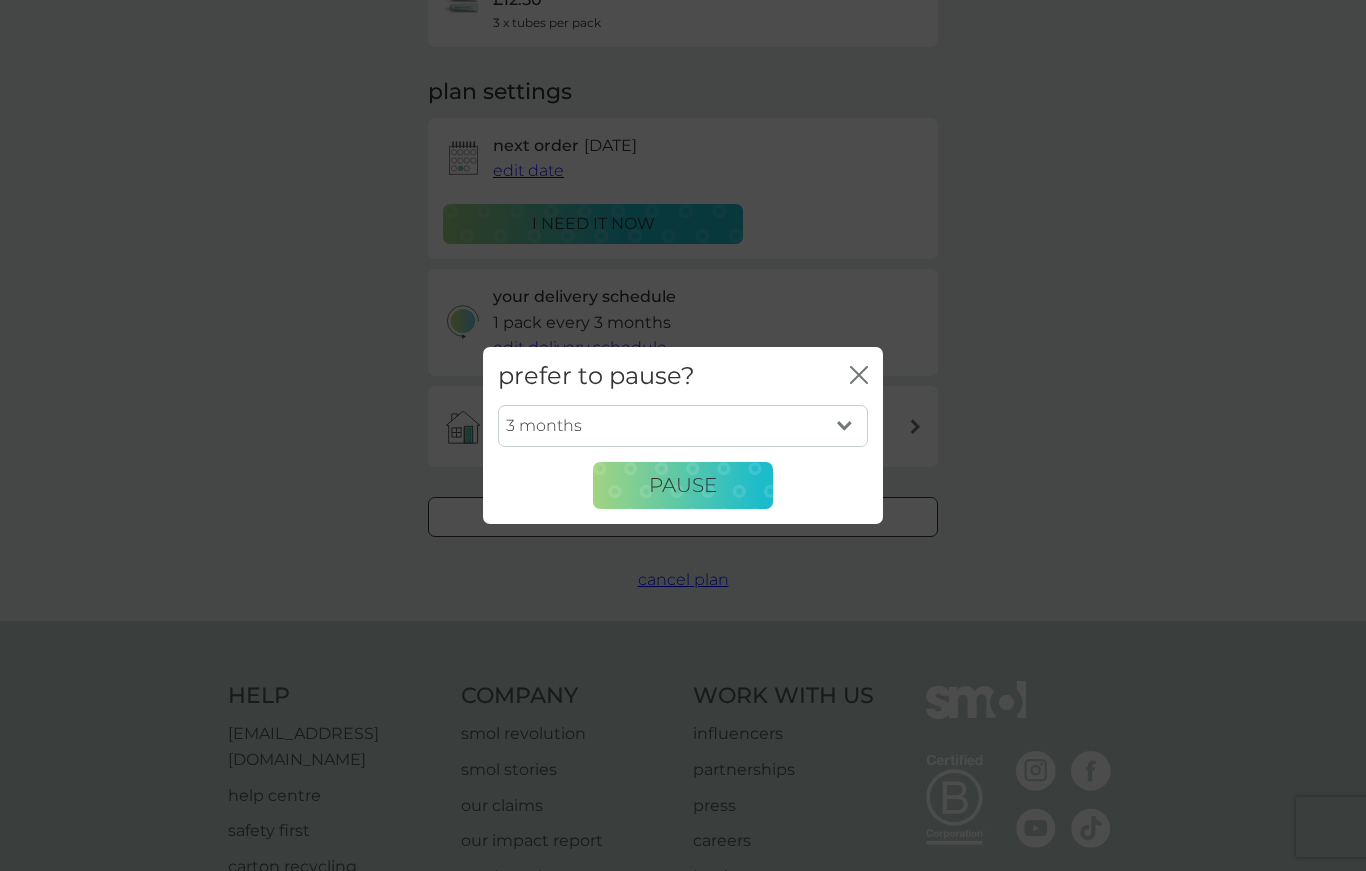 click on "Pause" at bounding box center (683, 485) 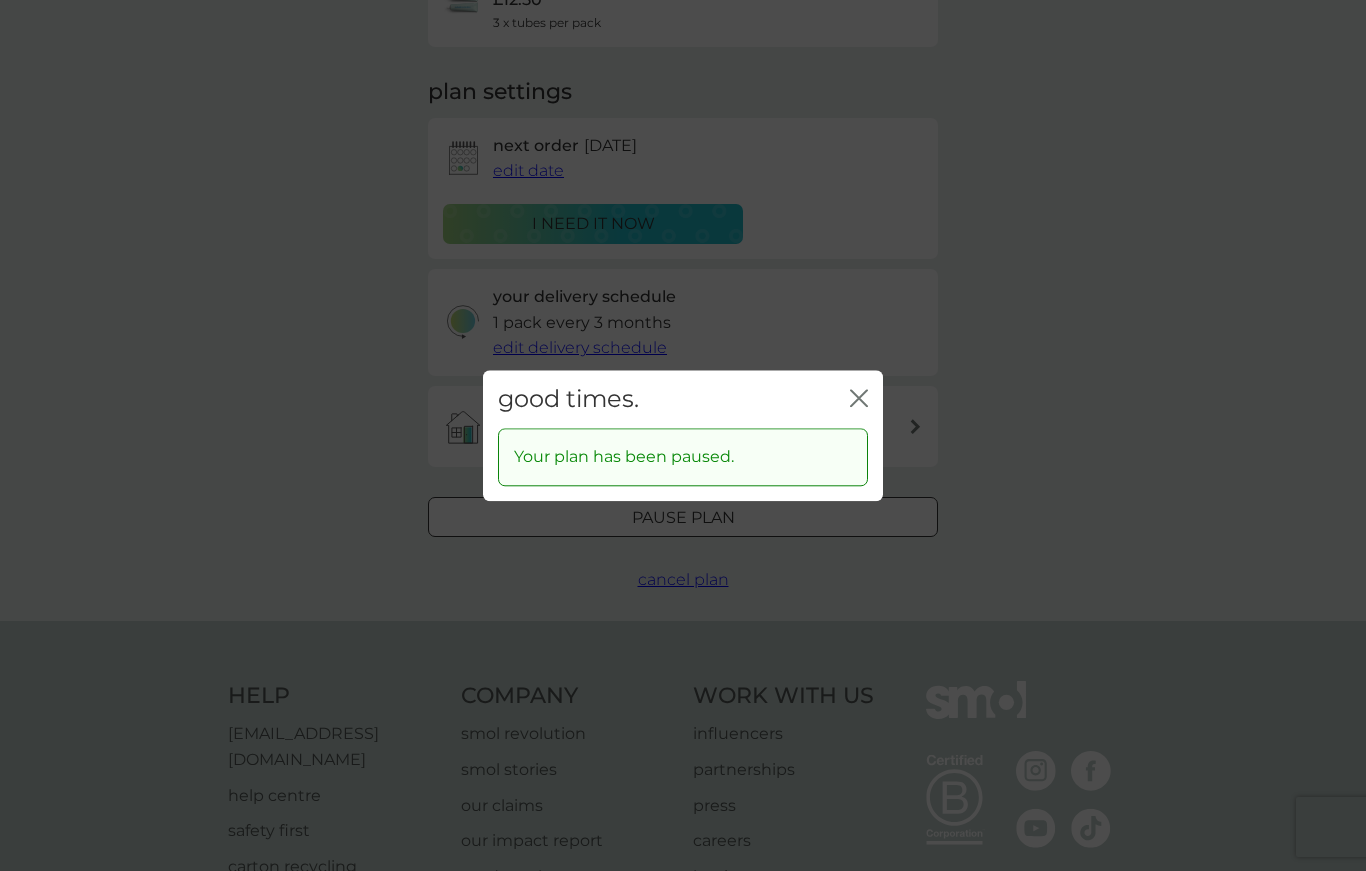 click on "close" 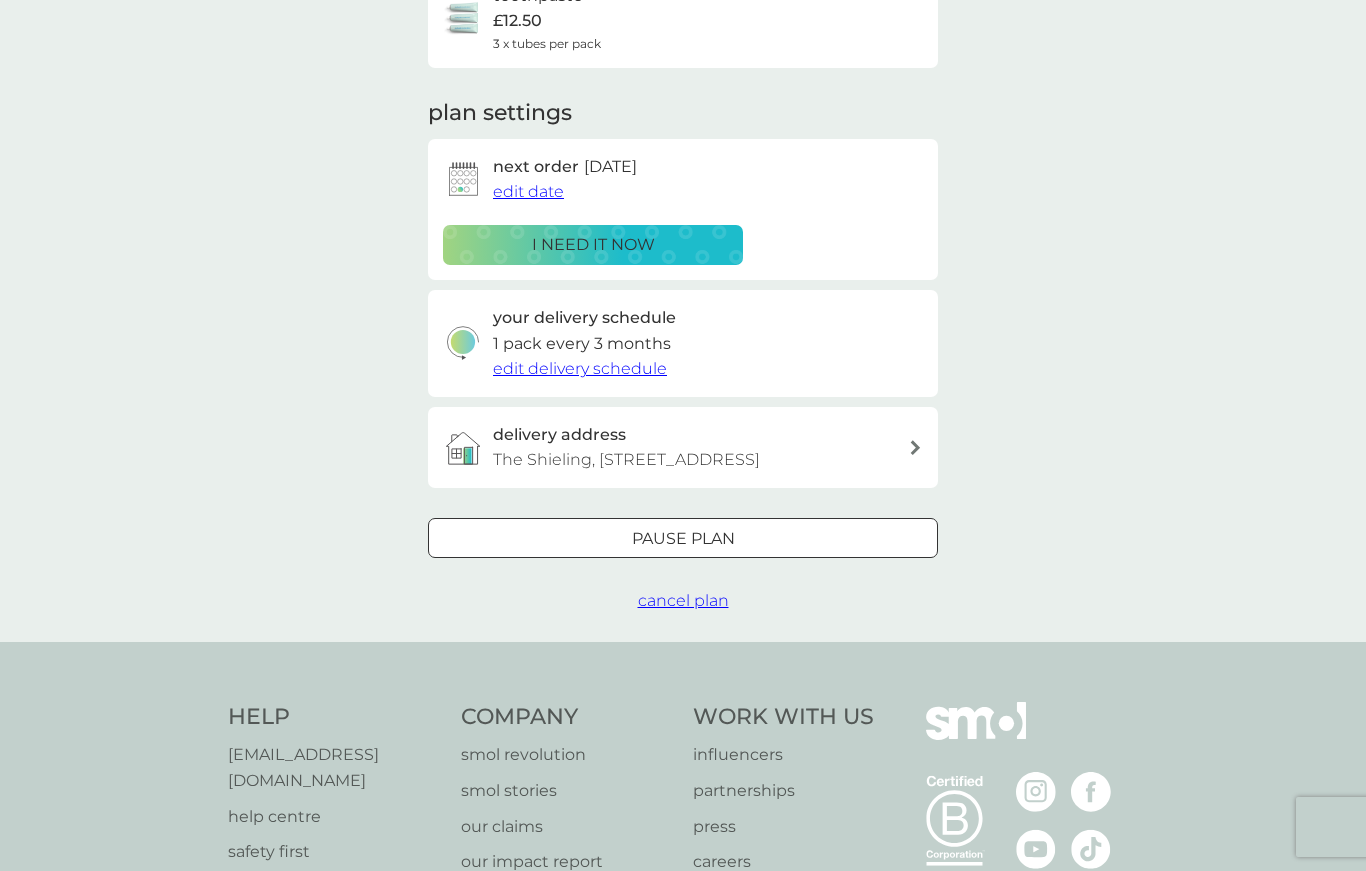 scroll, scrollTop: 0, scrollLeft: 0, axis: both 